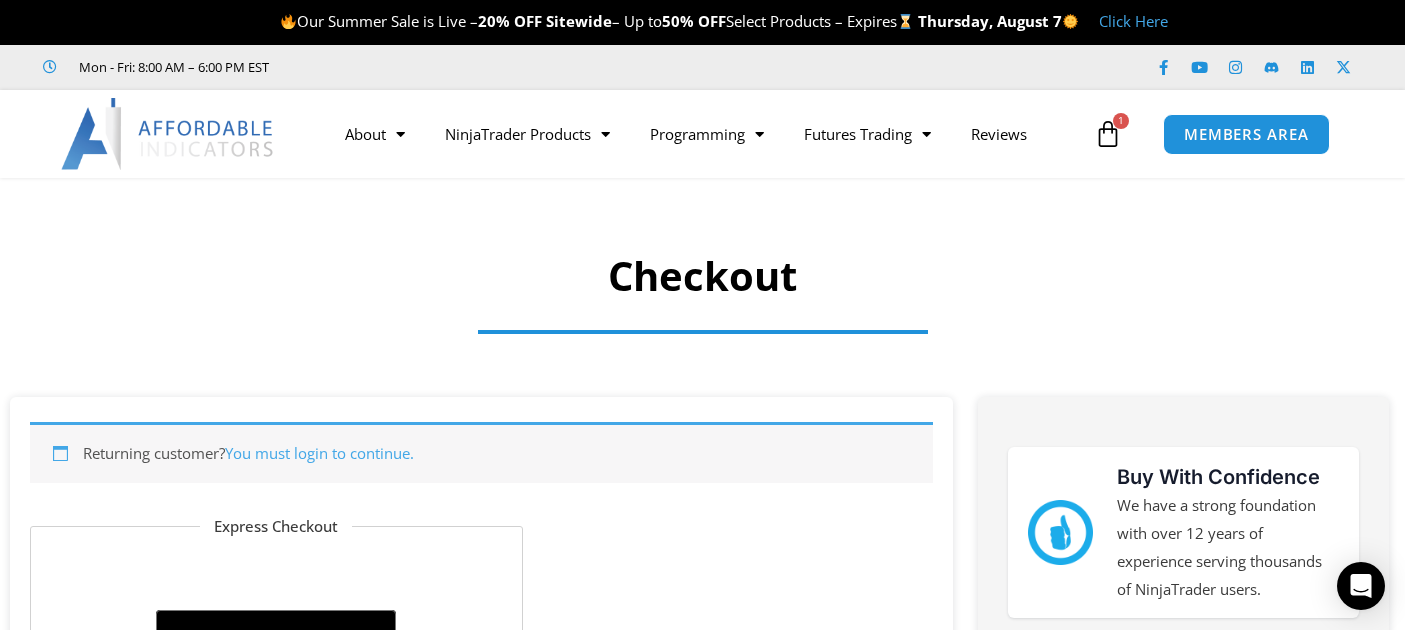 select on "**" 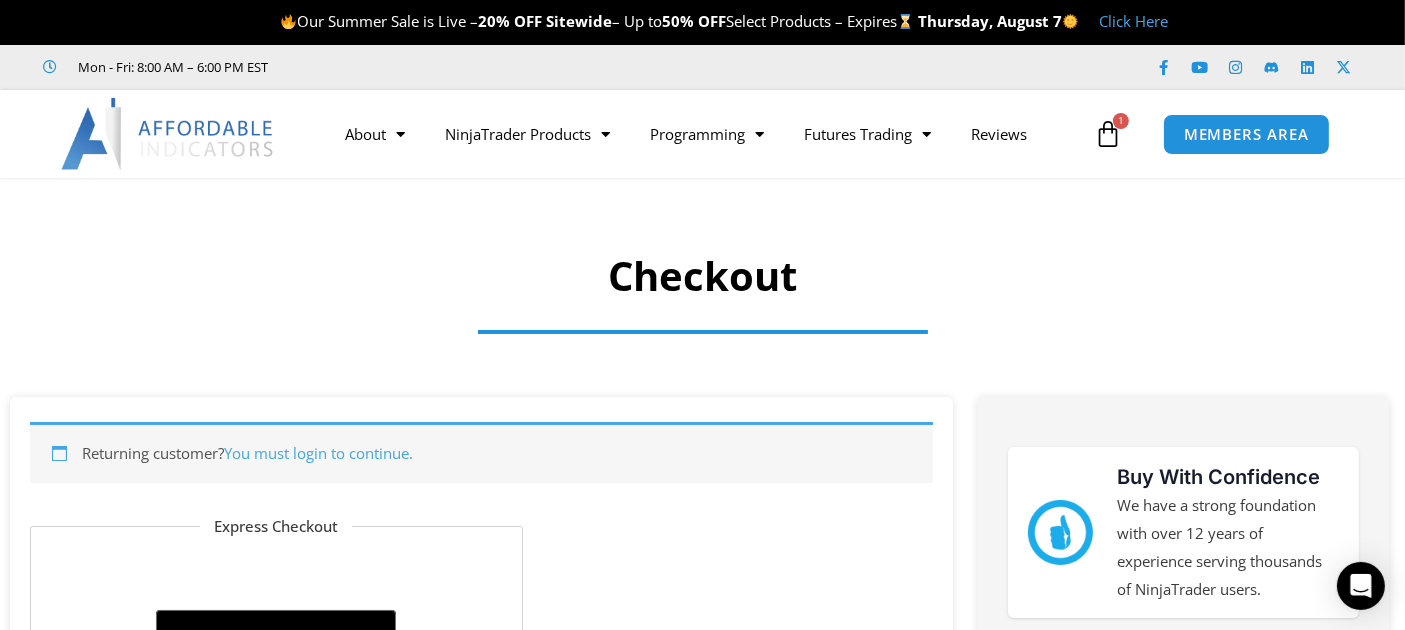 scroll, scrollTop: 0, scrollLeft: 0, axis: both 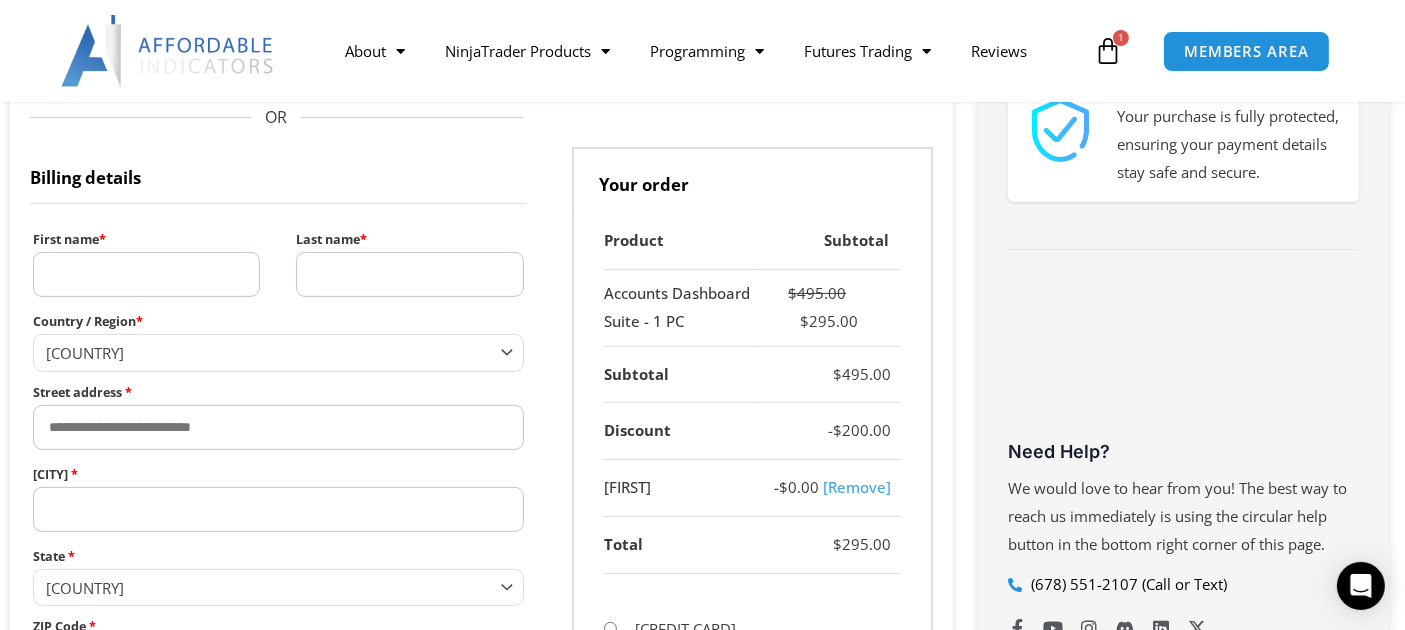 click on "First name  *" at bounding box center (146, 274) 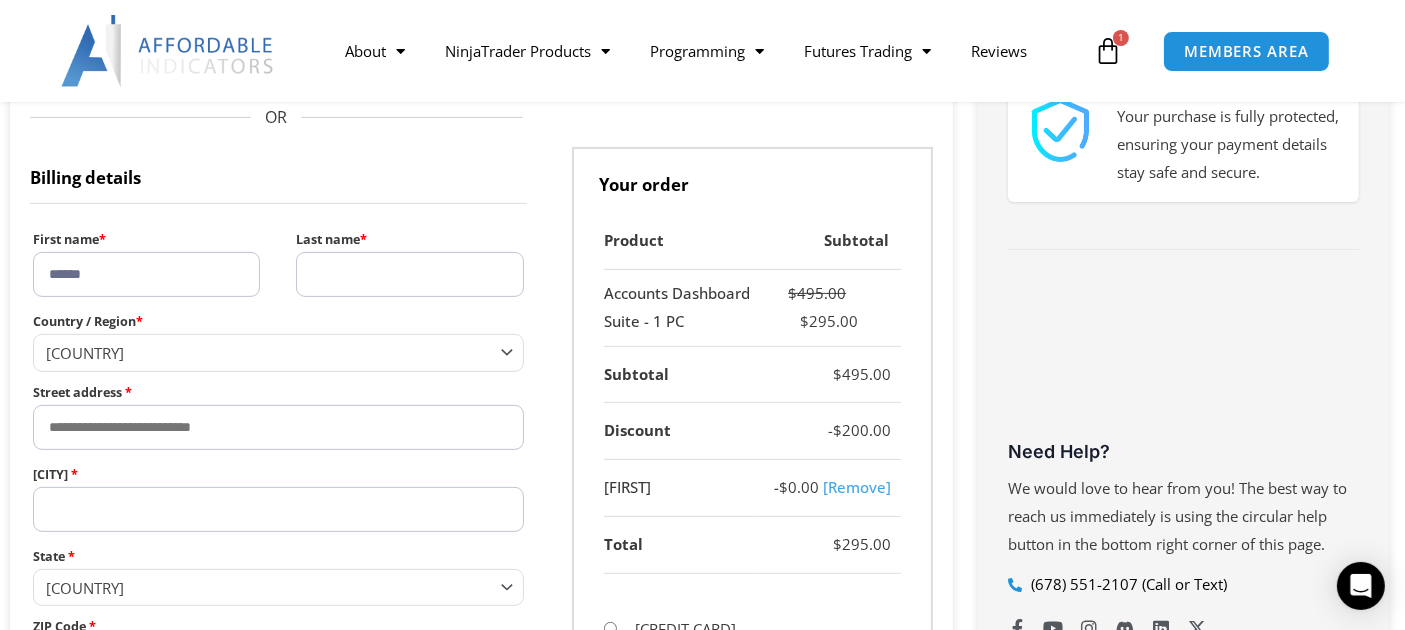 type on "********" 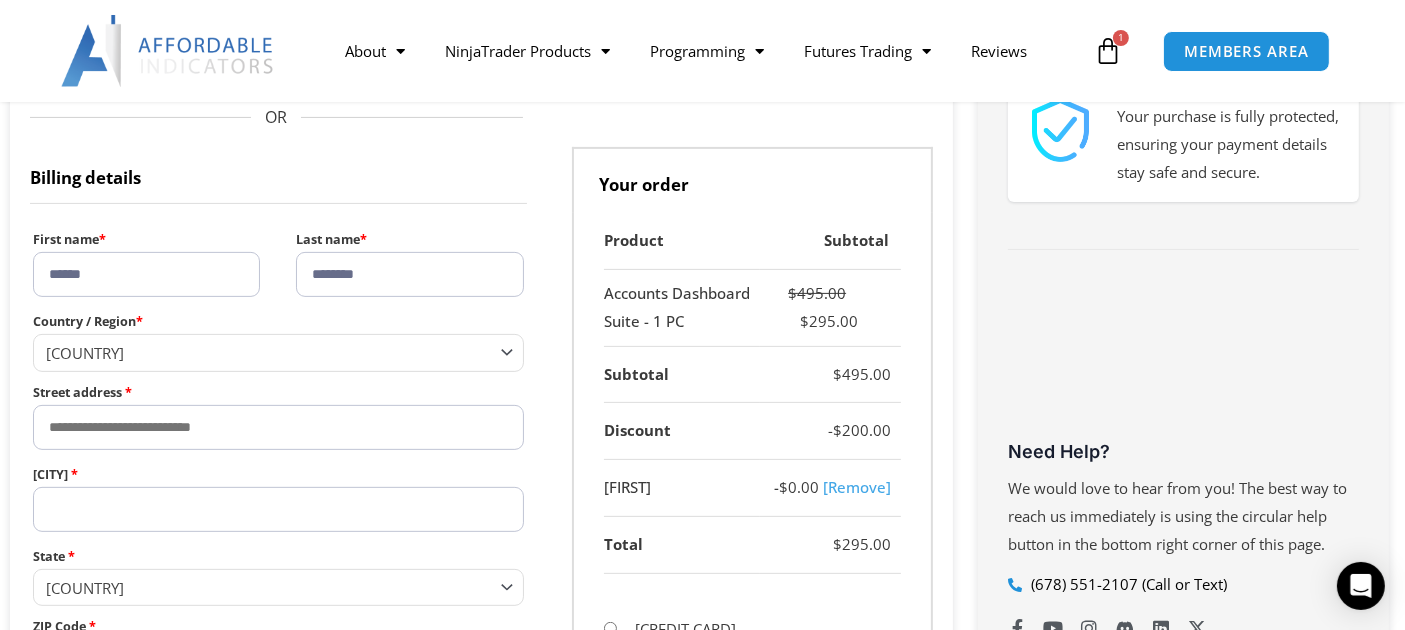 type on "**********" 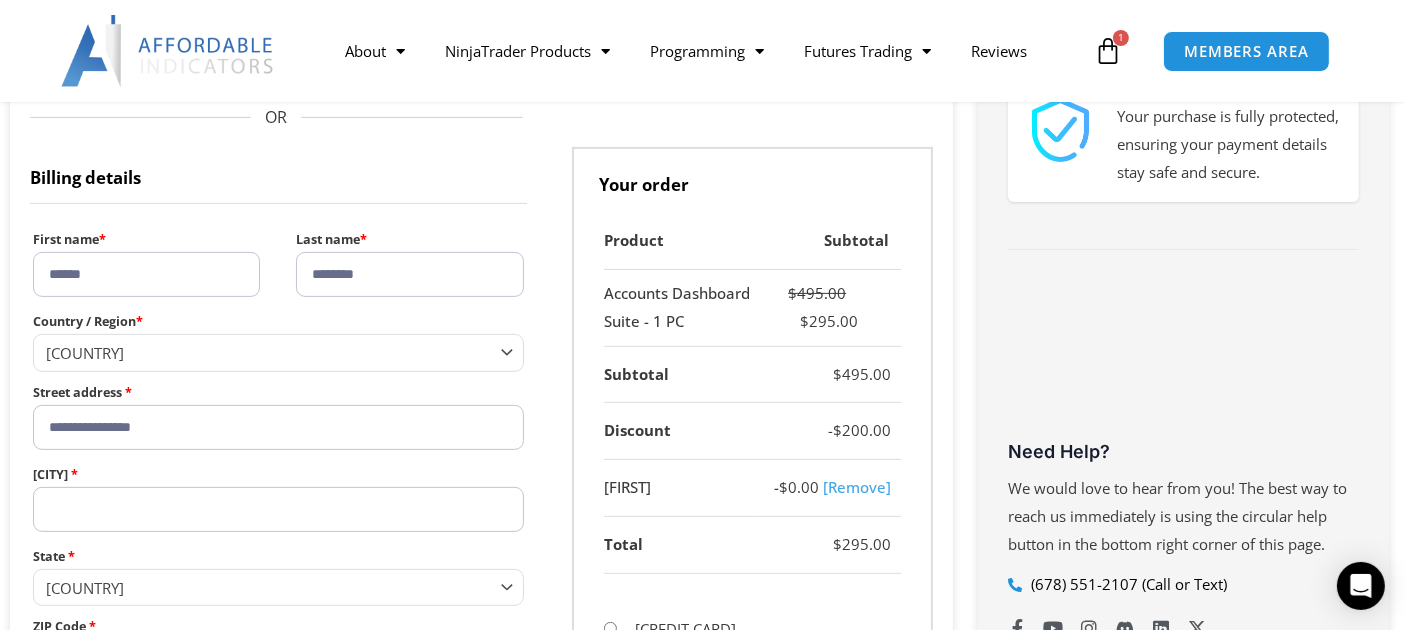 type on "*******" 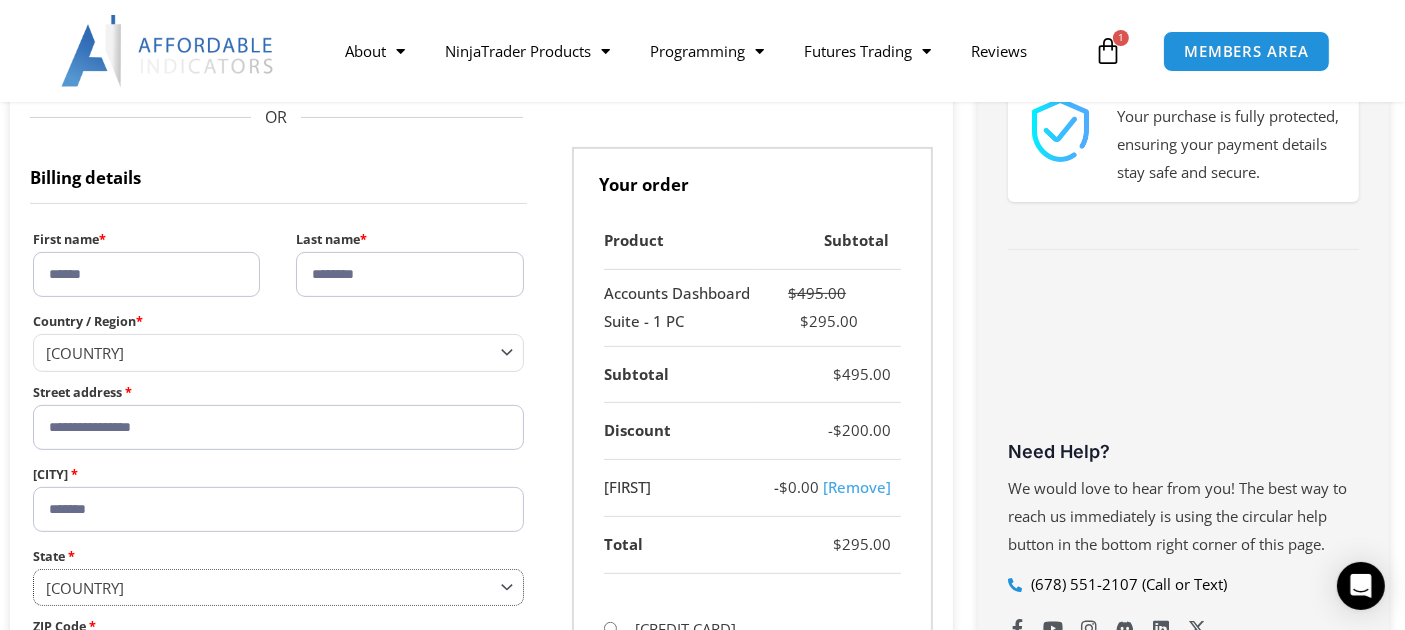 select on "**" 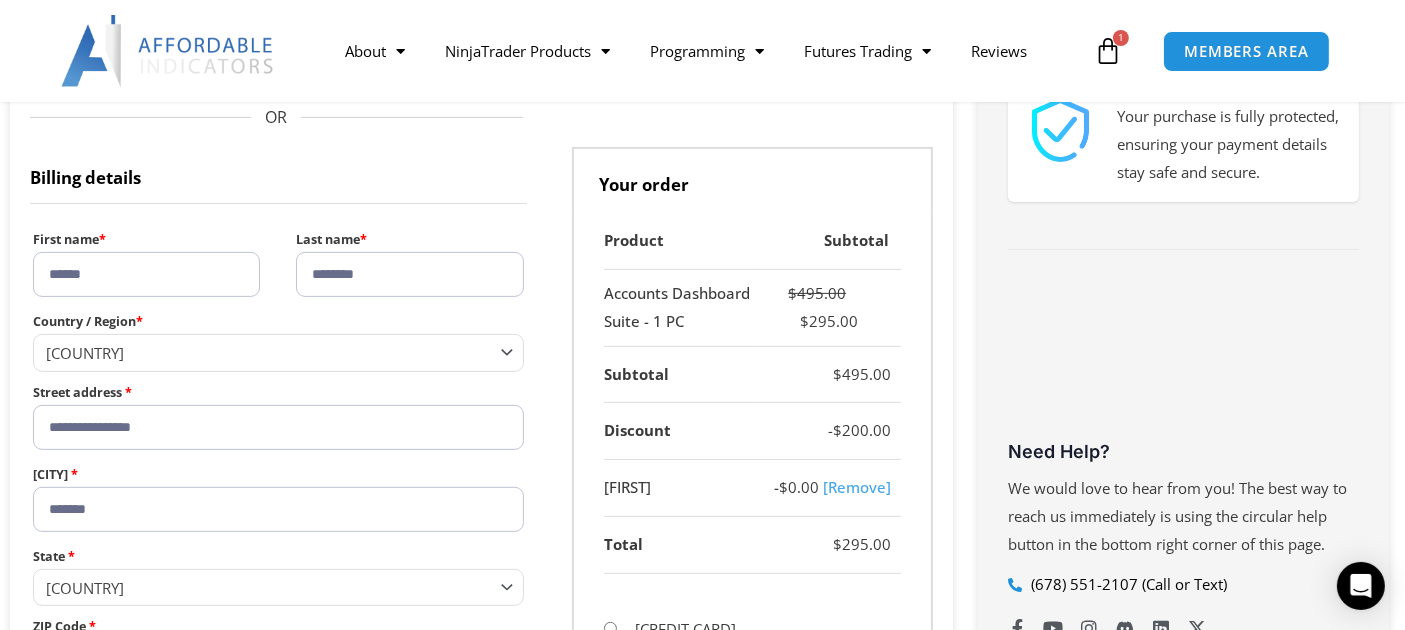 type on "**********" 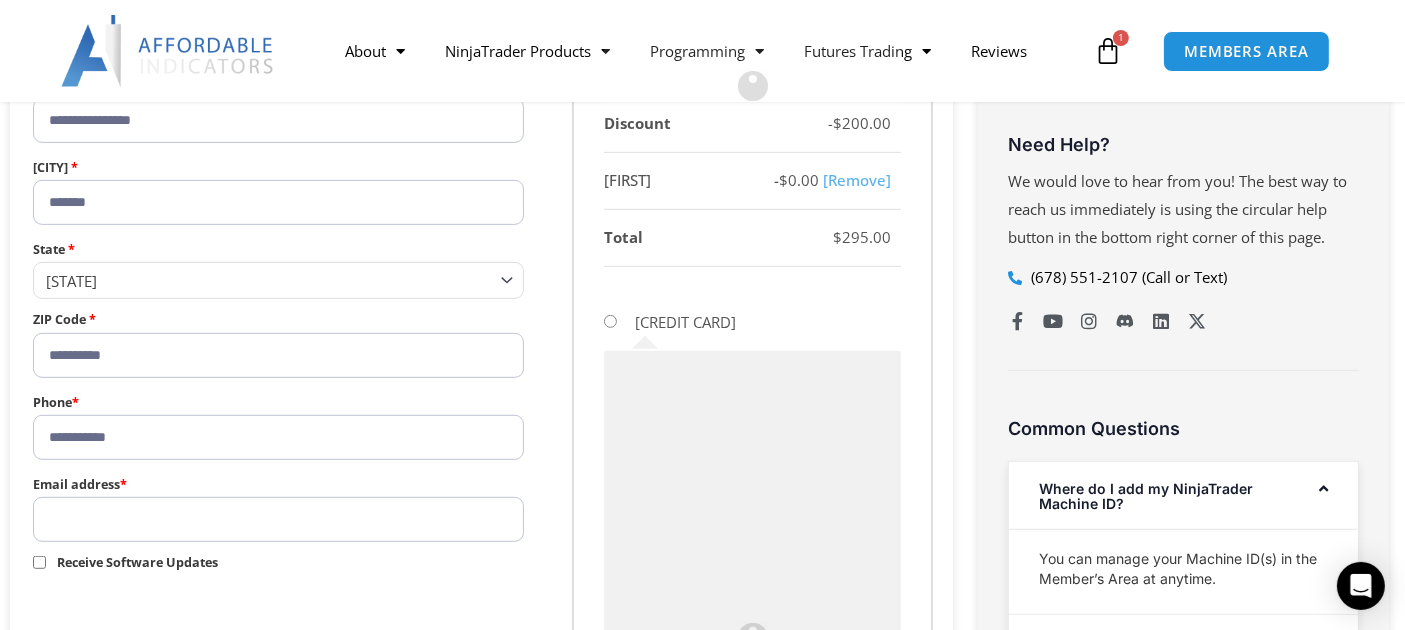 scroll, scrollTop: 1195, scrollLeft: 0, axis: vertical 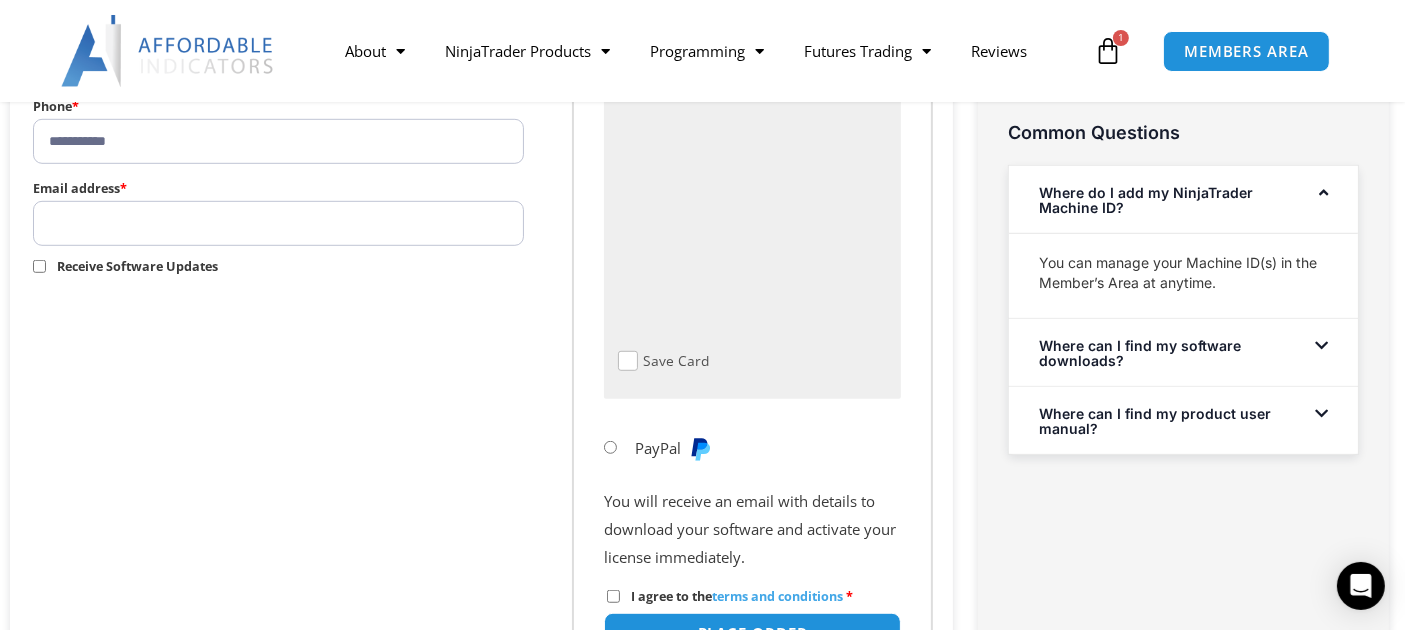 click on "Email address  *" at bounding box center (278, 223) 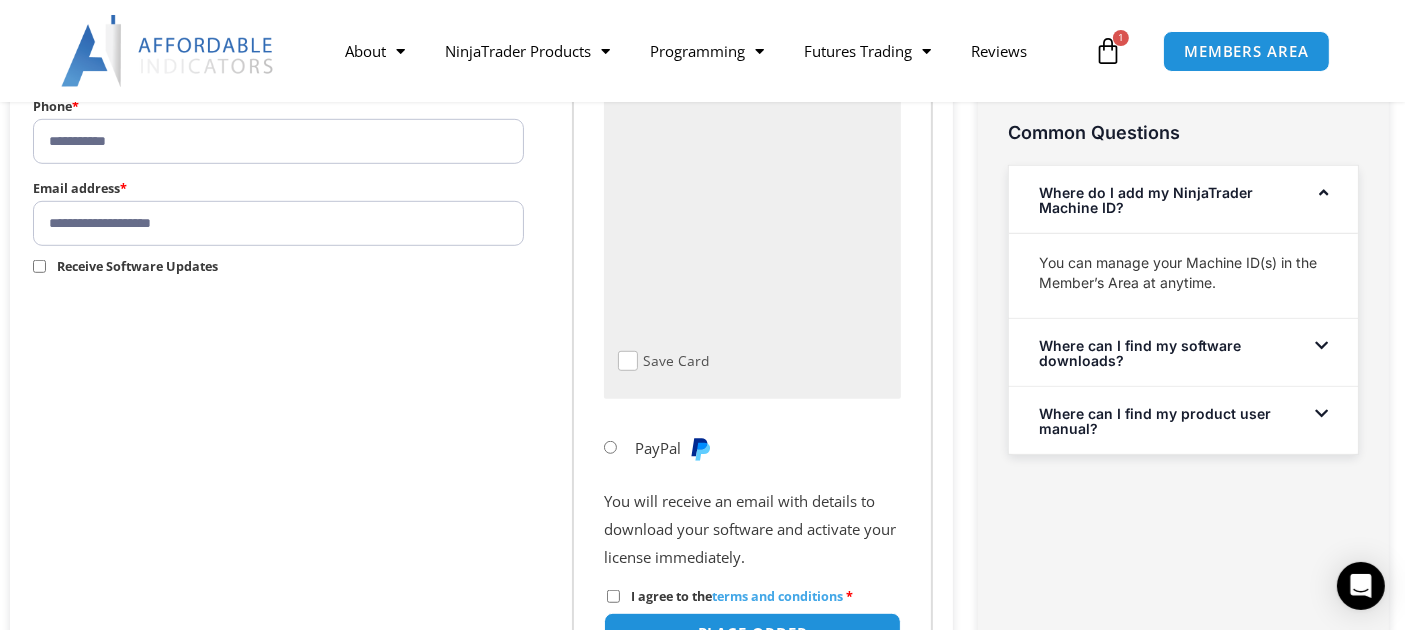 scroll, scrollTop: 1491, scrollLeft: 0, axis: vertical 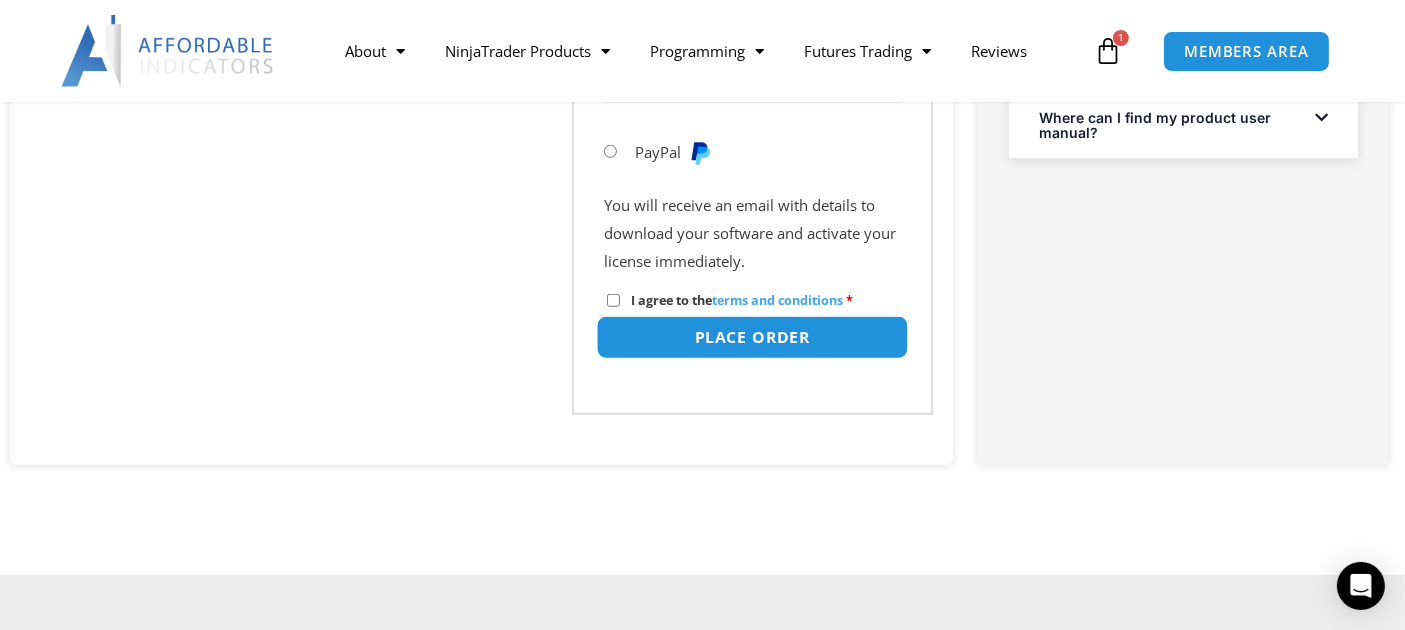 click on "Place order" at bounding box center [753, 337] 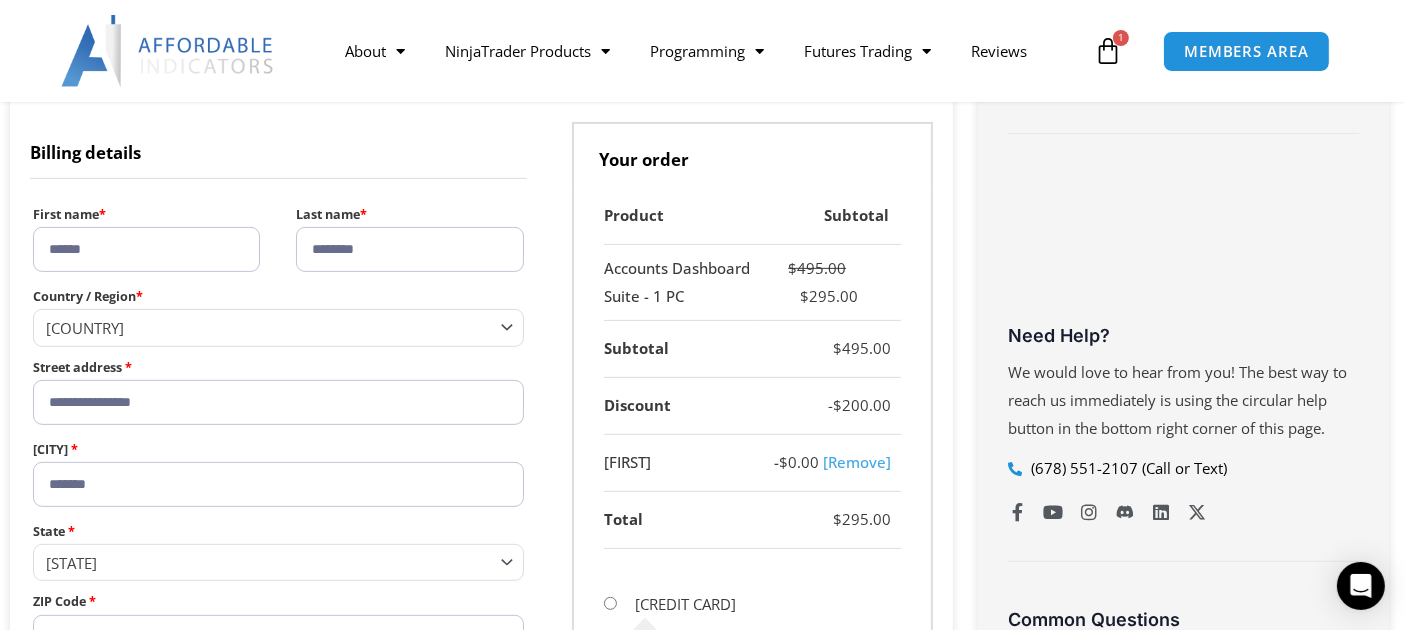 scroll, scrollTop: 412, scrollLeft: 0, axis: vertical 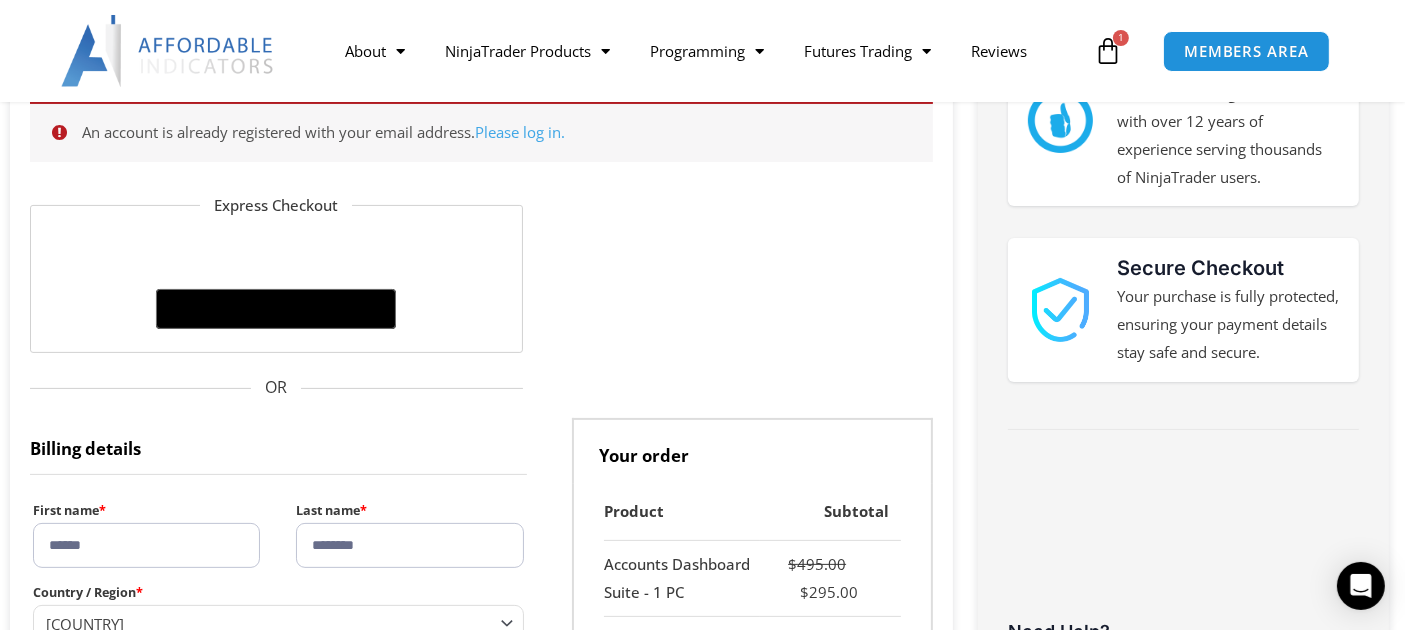 click on "Please log in." at bounding box center [521, 132] 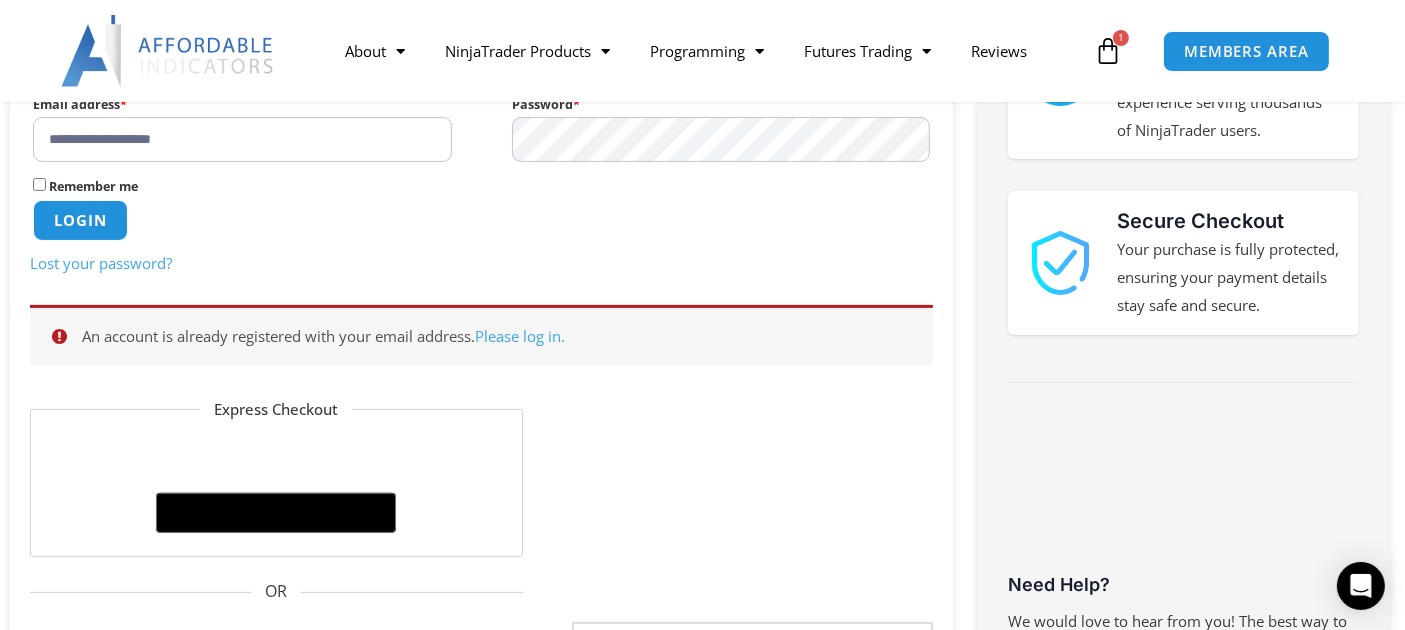 scroll, scrollTop: 462, scrollLeft: 0, axis: vertical 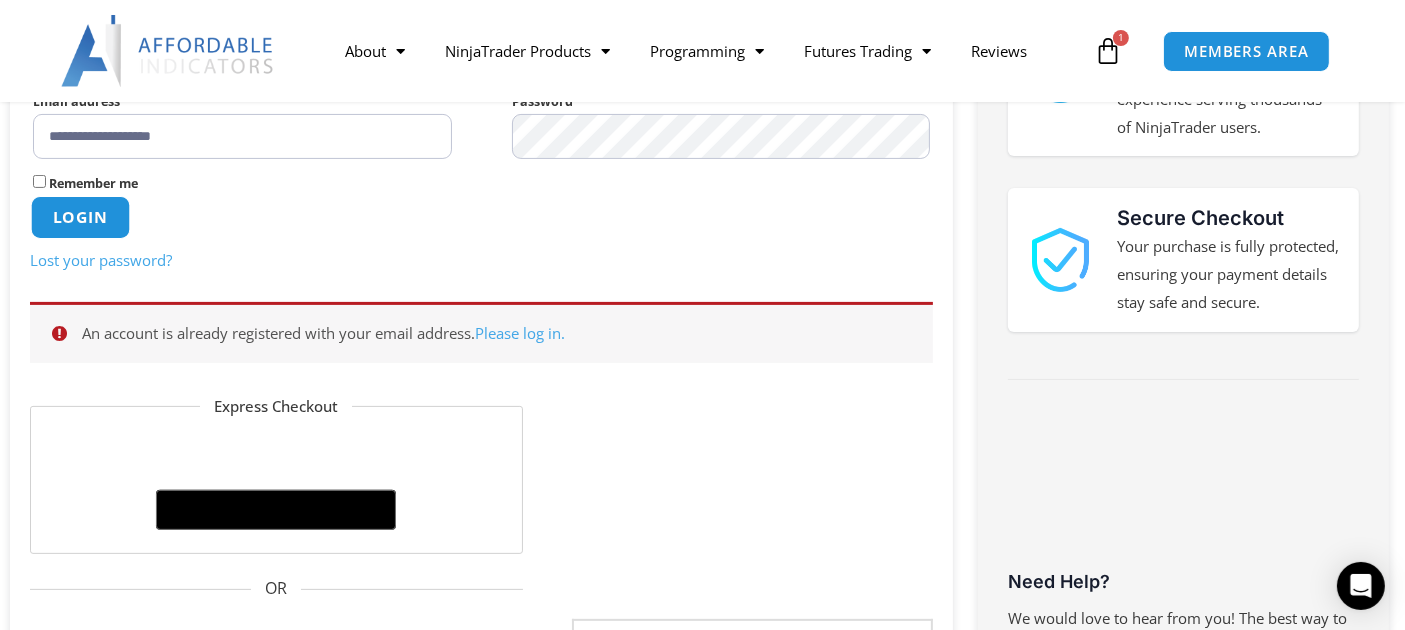 click on "Login" at bounding box center (80, 217) 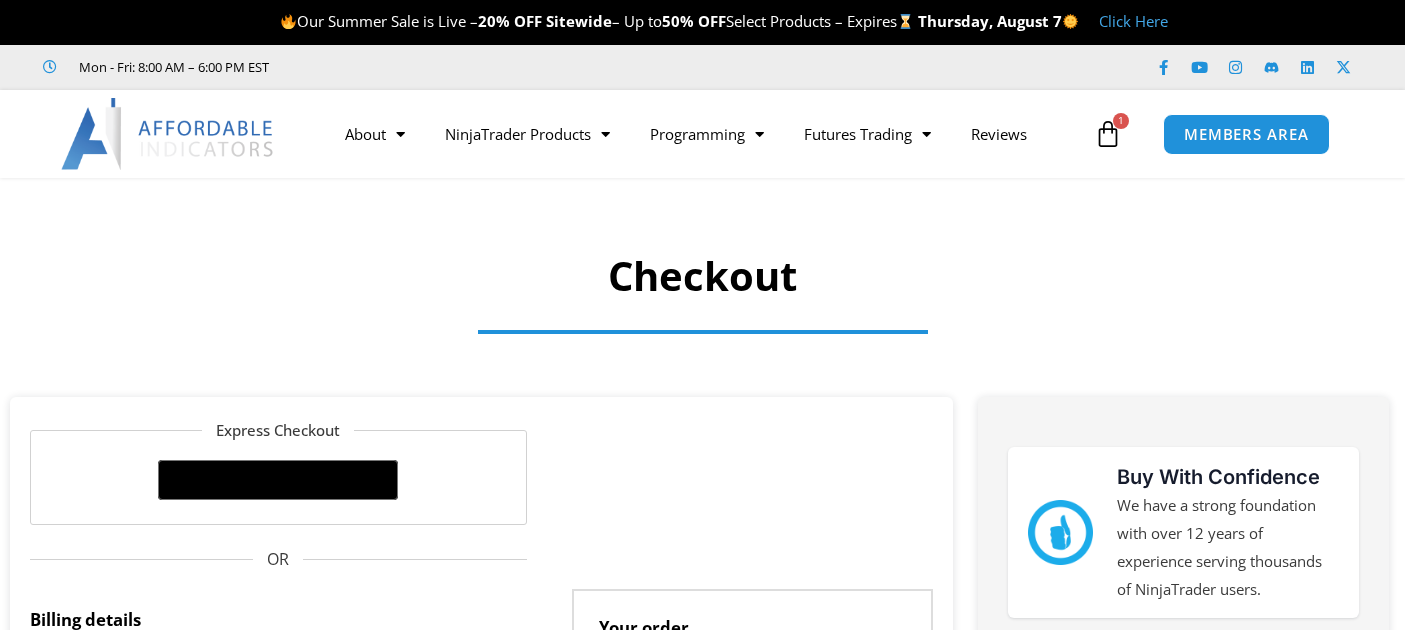 select on "**" 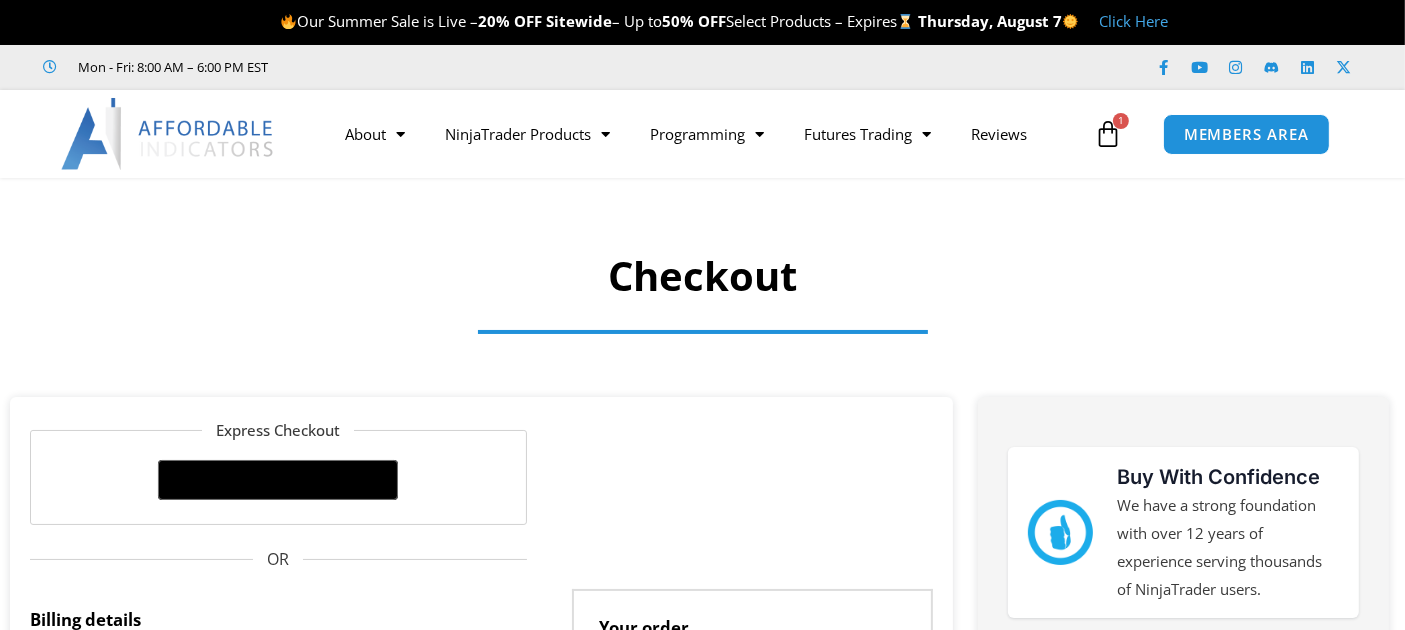 scroll, scrollTop: 0, scrollLeft: 0, axis: both 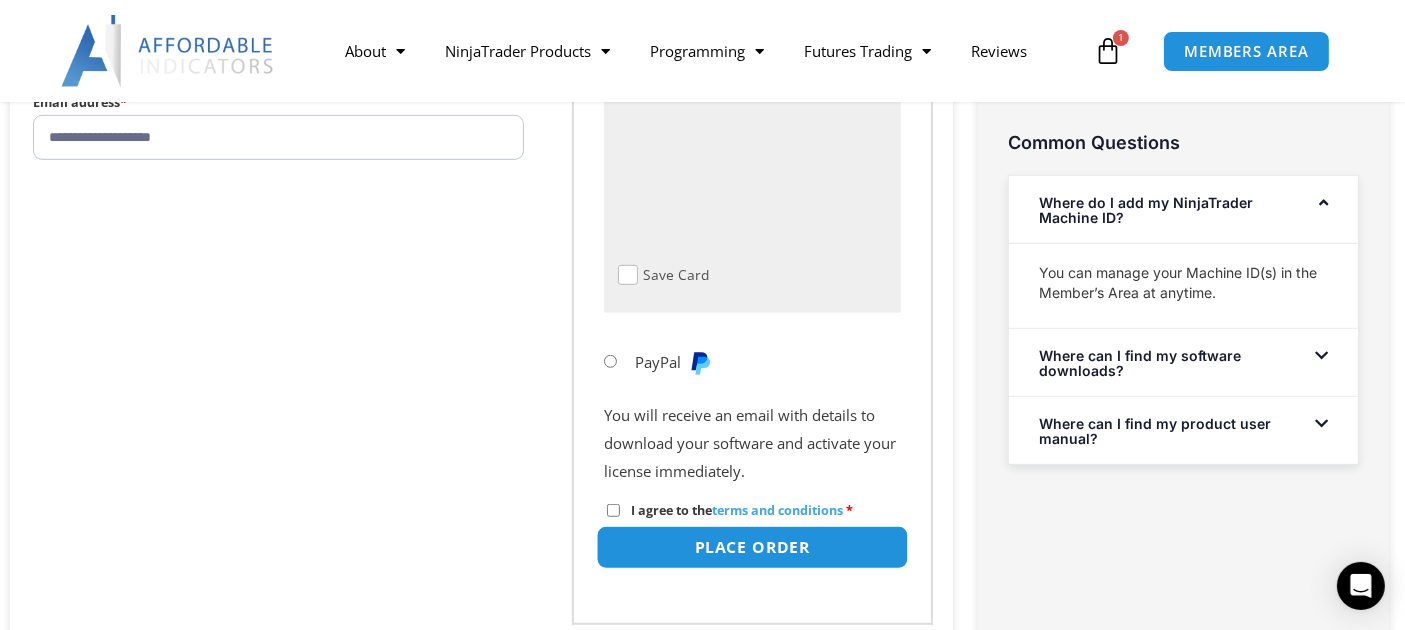 click on "Place order" at bounding box center [753, 547] 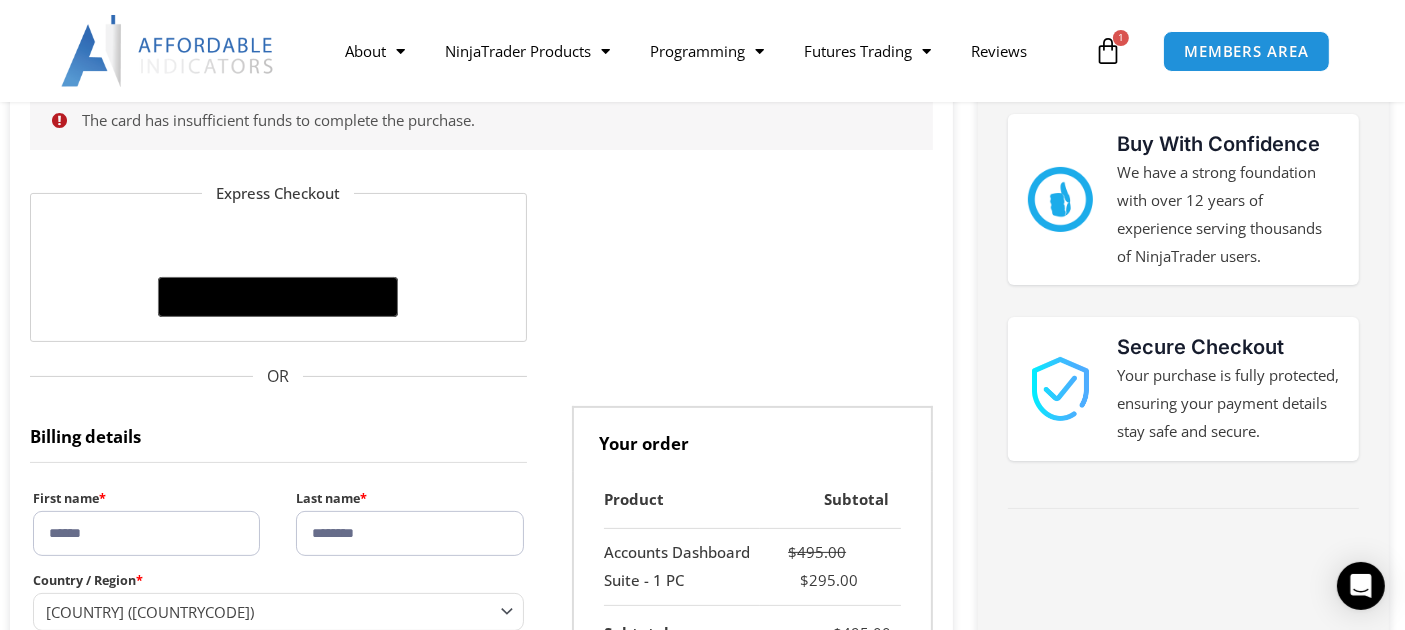 scroll, scrollTop: 321, scrollLeft: 0, axis: vertical 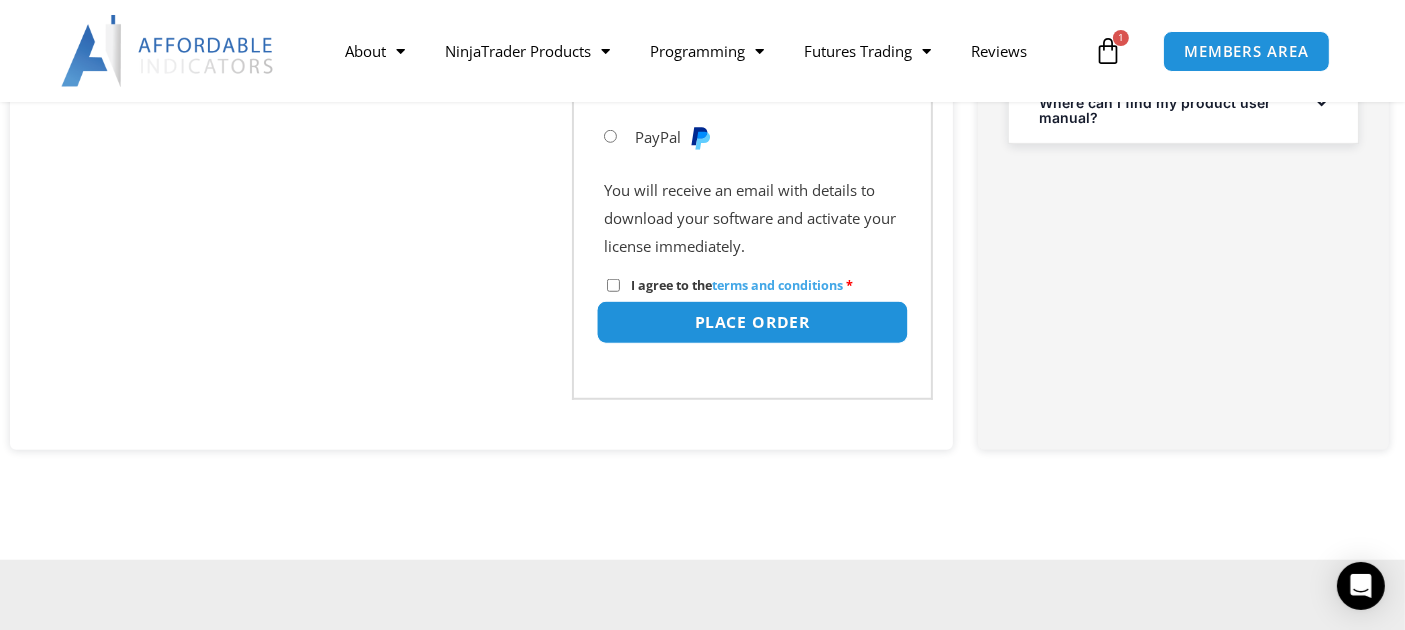 click on "Place order" at bounding box center (753, 322) 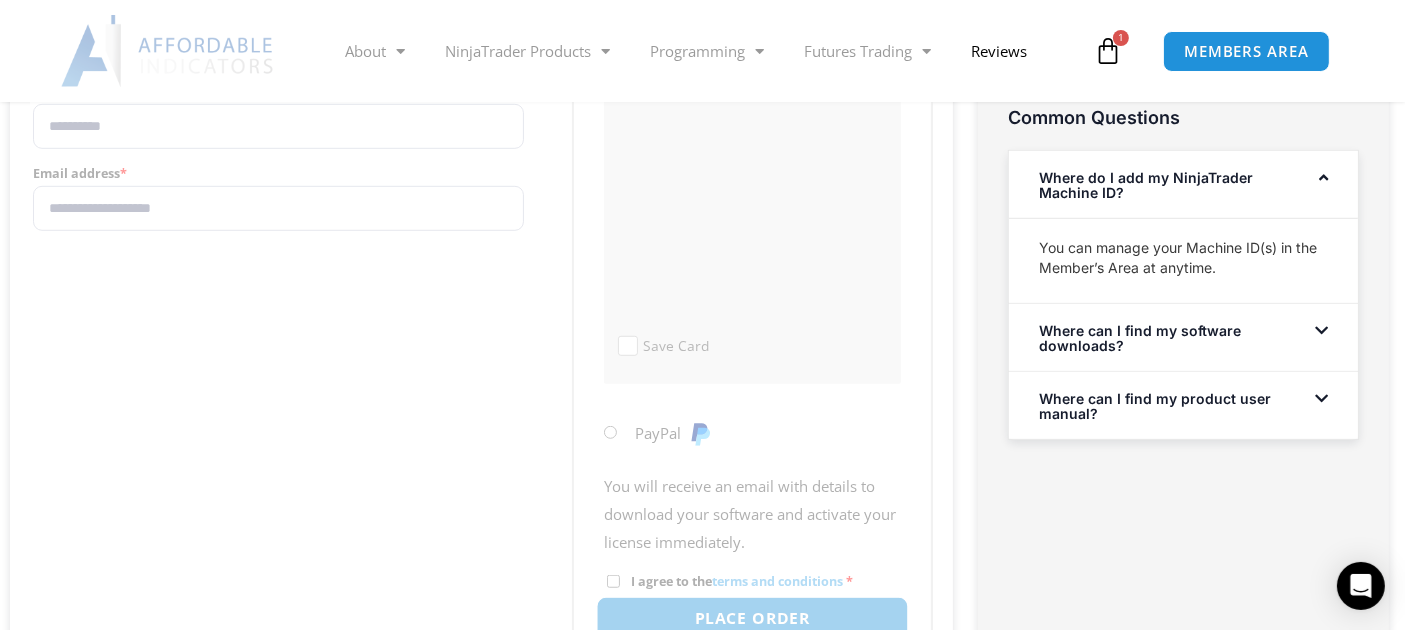 scroll, scrollTop: 914, scrollLeft: 0, axis: vertical 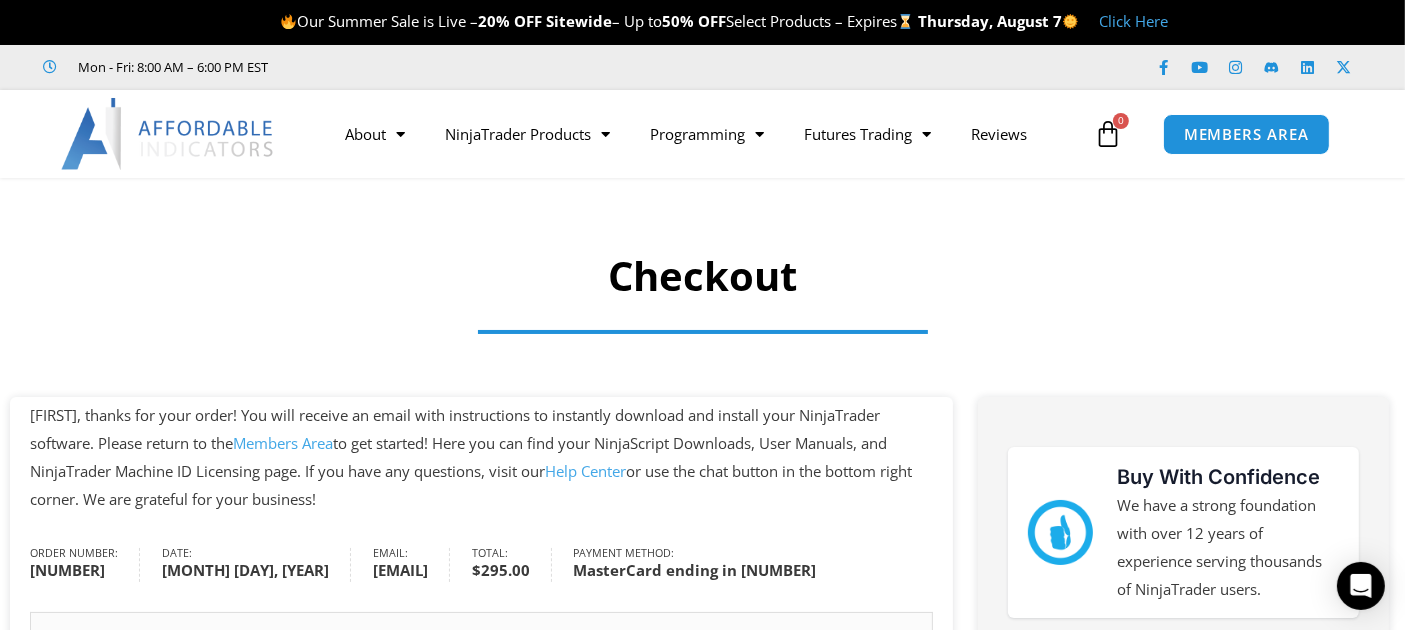 click on "Members Area" at bounding box center (283, 443) 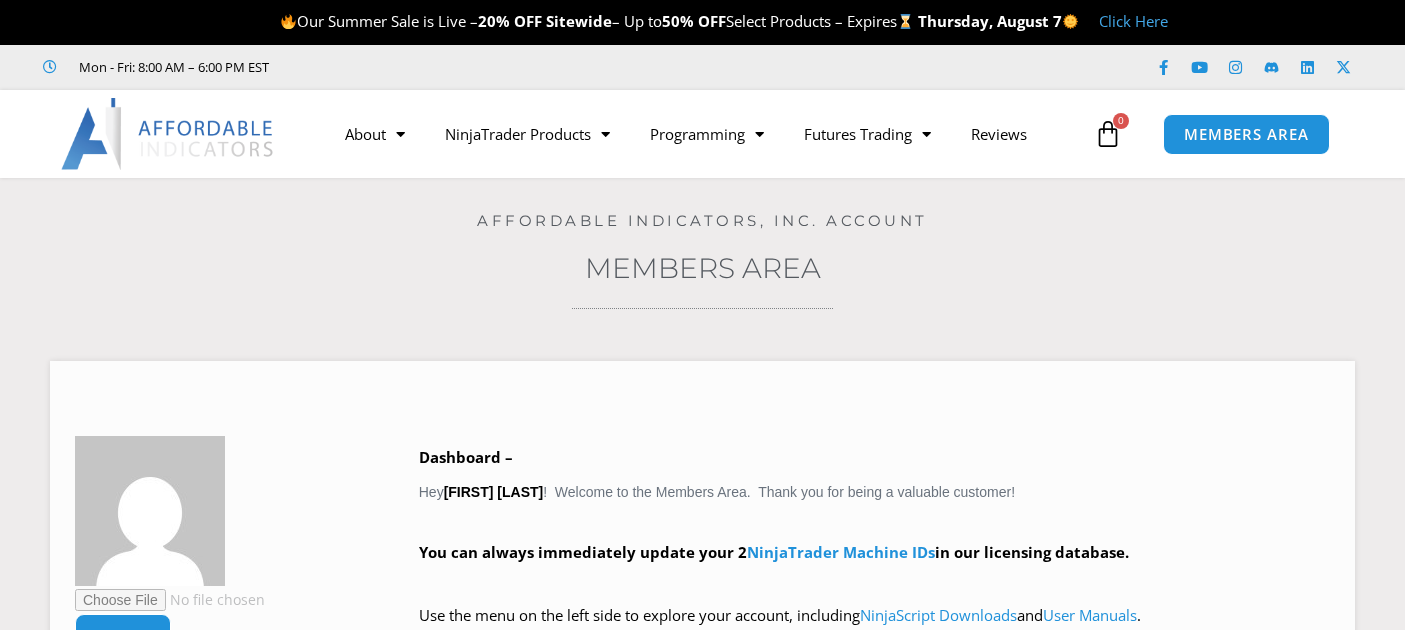 scroll, scrollTop: 0, scrollLeft: 0, axis: both 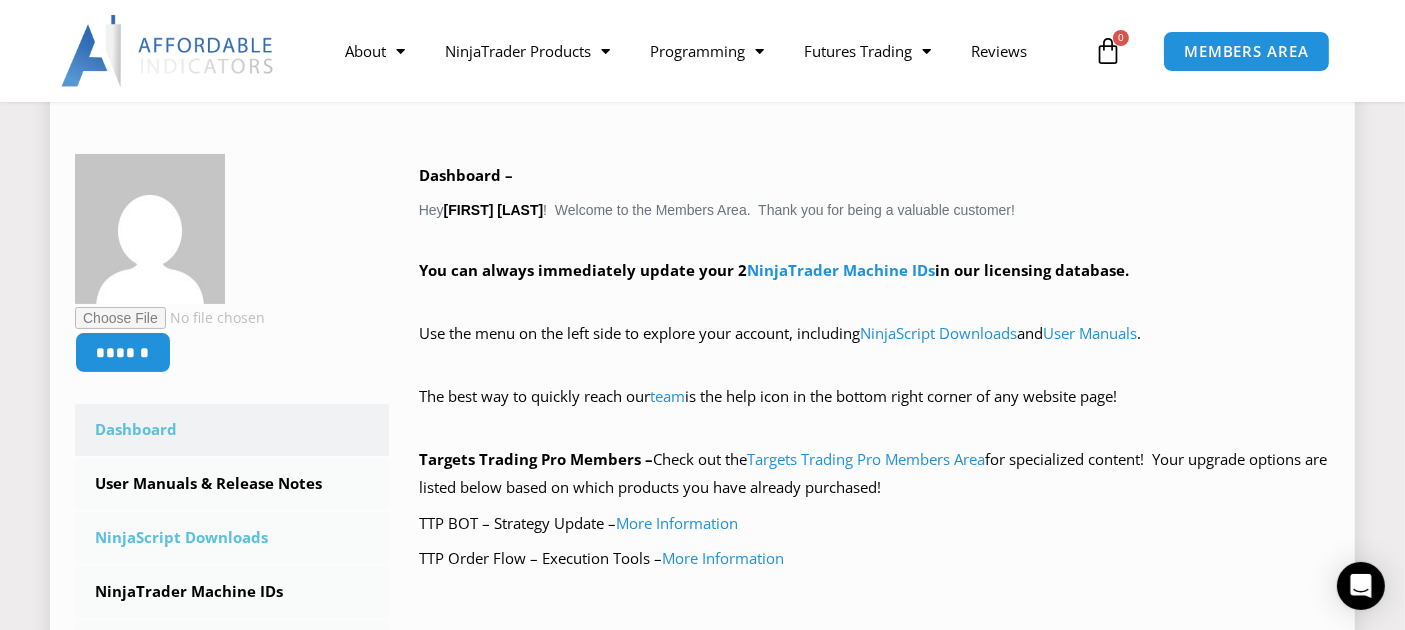 click on "NinjaScript Downloads" at bounding box center [232, 538] 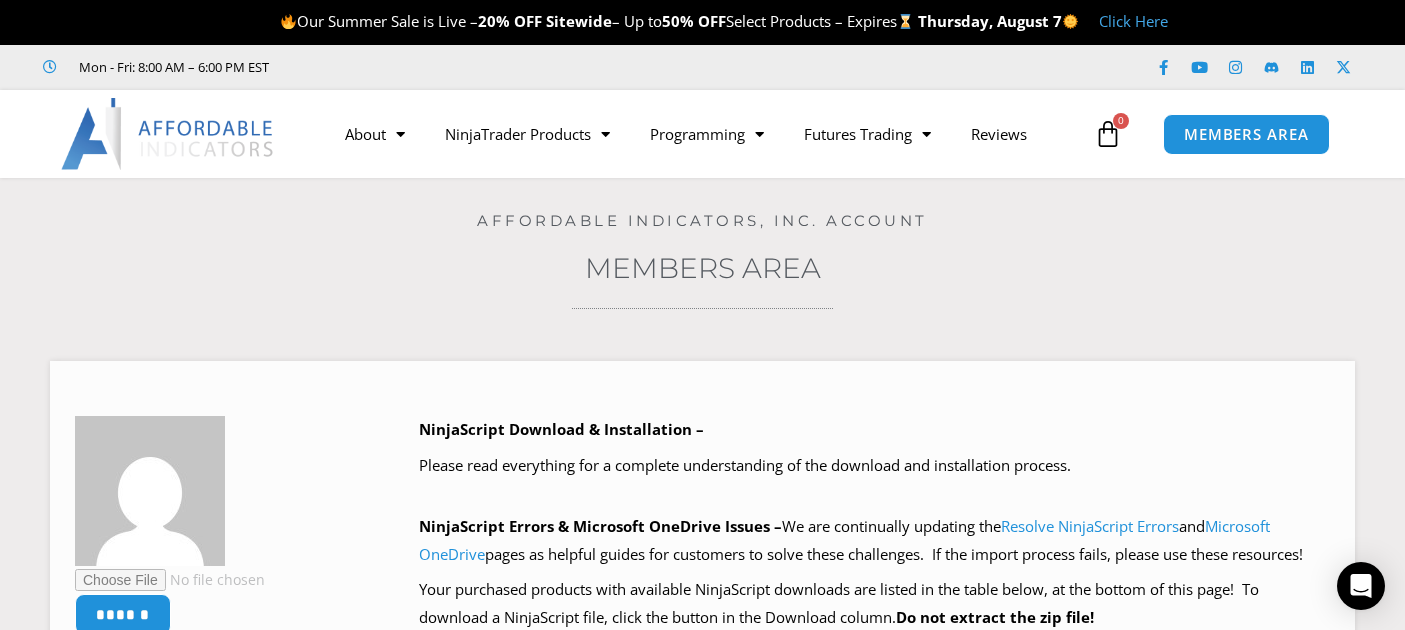 scroll, scrollTop: 0, scrollLeft: 0, axis: both 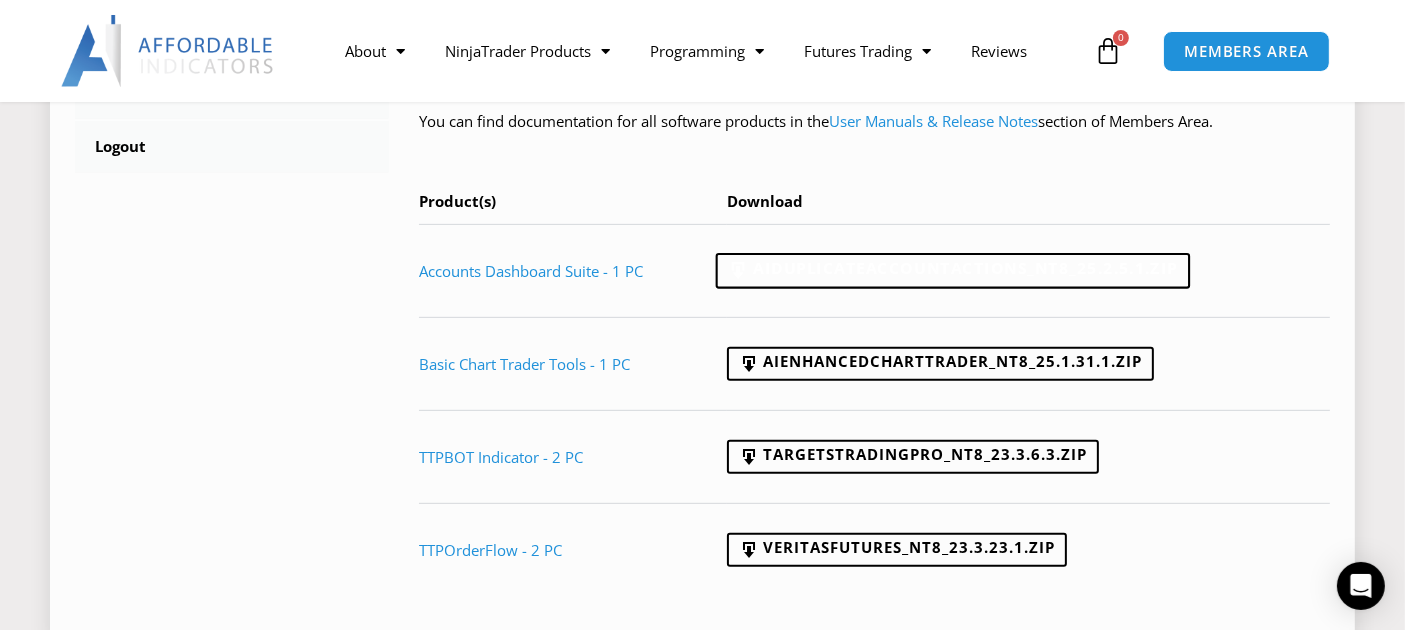 click on "AIDuplicateAccountActions_NT8_25.2.5.1.zip" at bounding box center (953, 272) 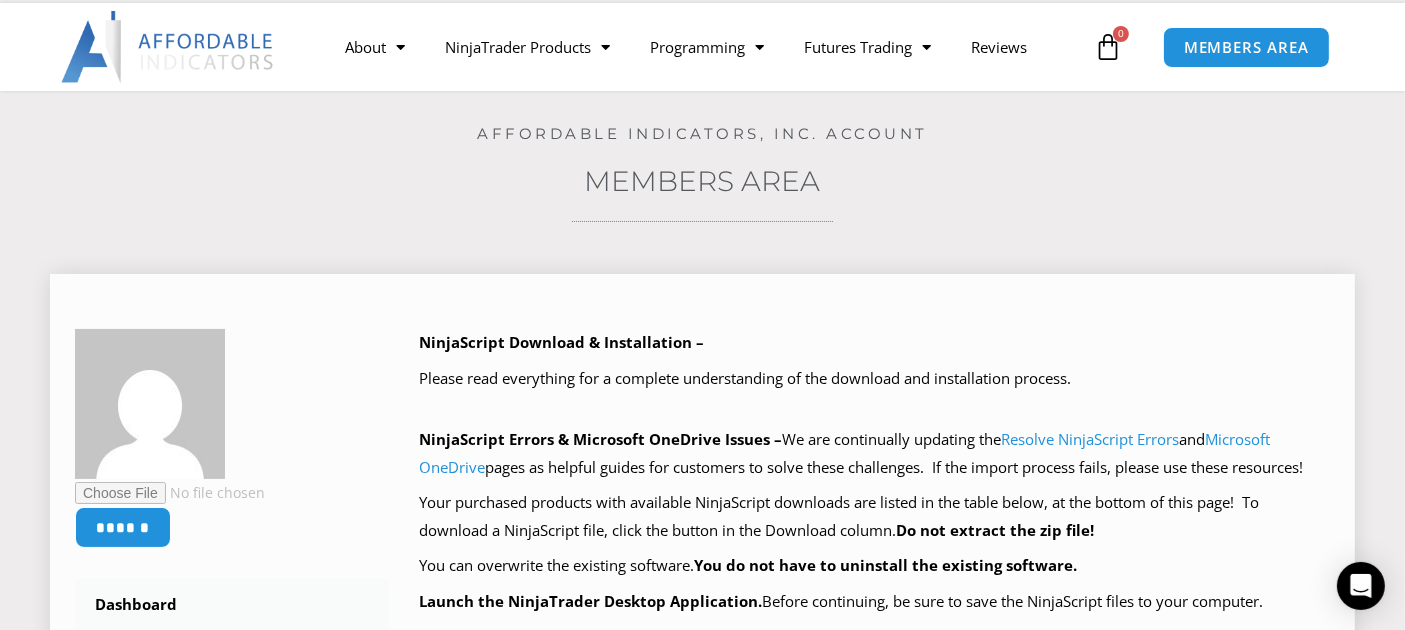 scroll, scrollTop: 0, scrollLeft: 0, axis: both 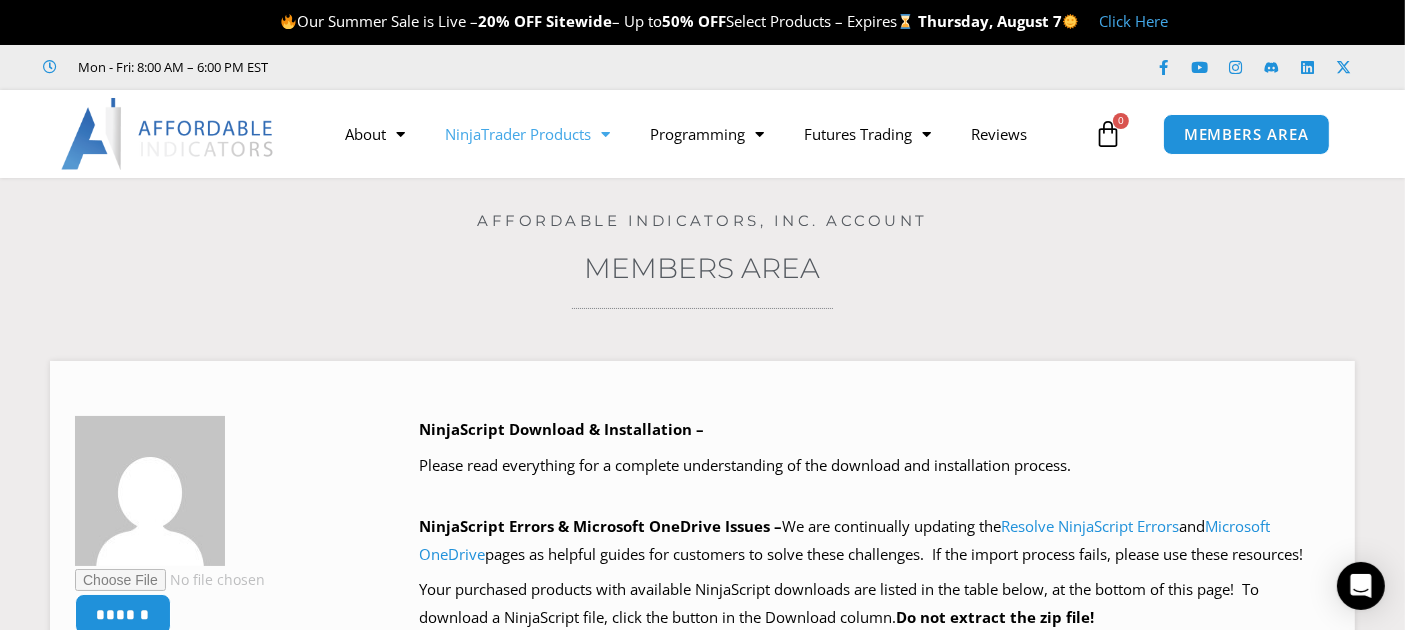 click on "NinjaTrader Products" 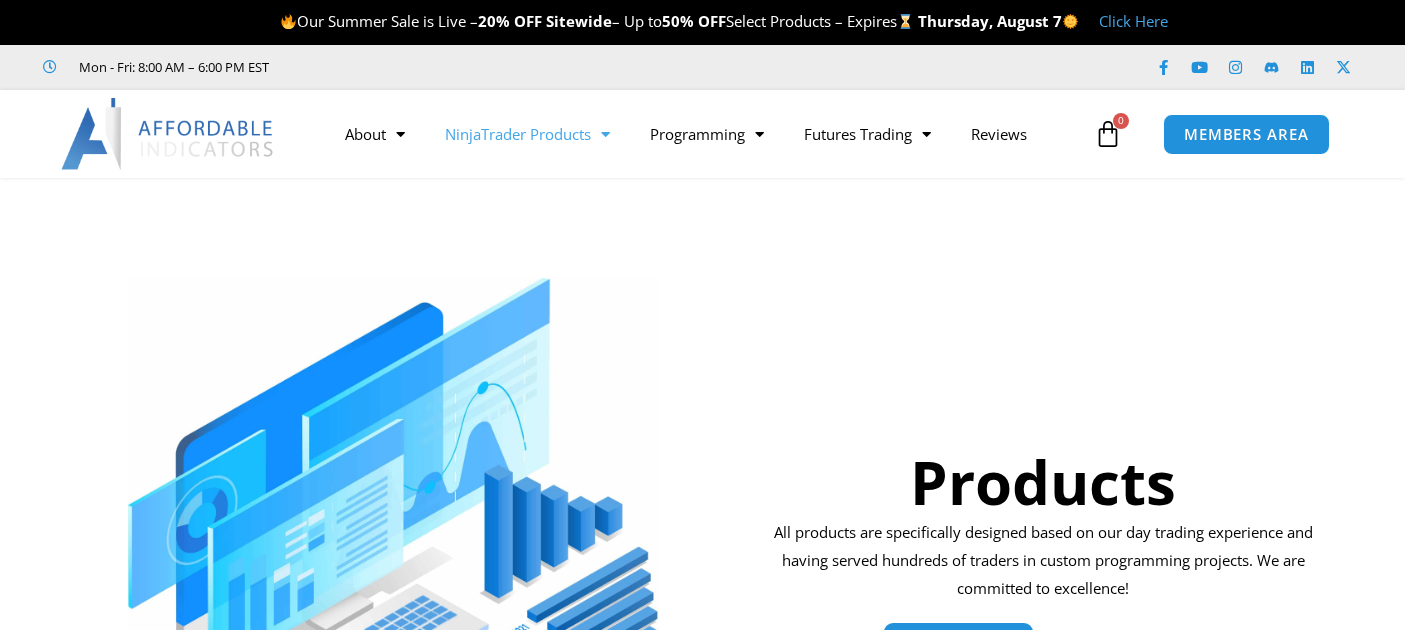scroll, scrollTop: 0, scrollLeft: 0, axis: both 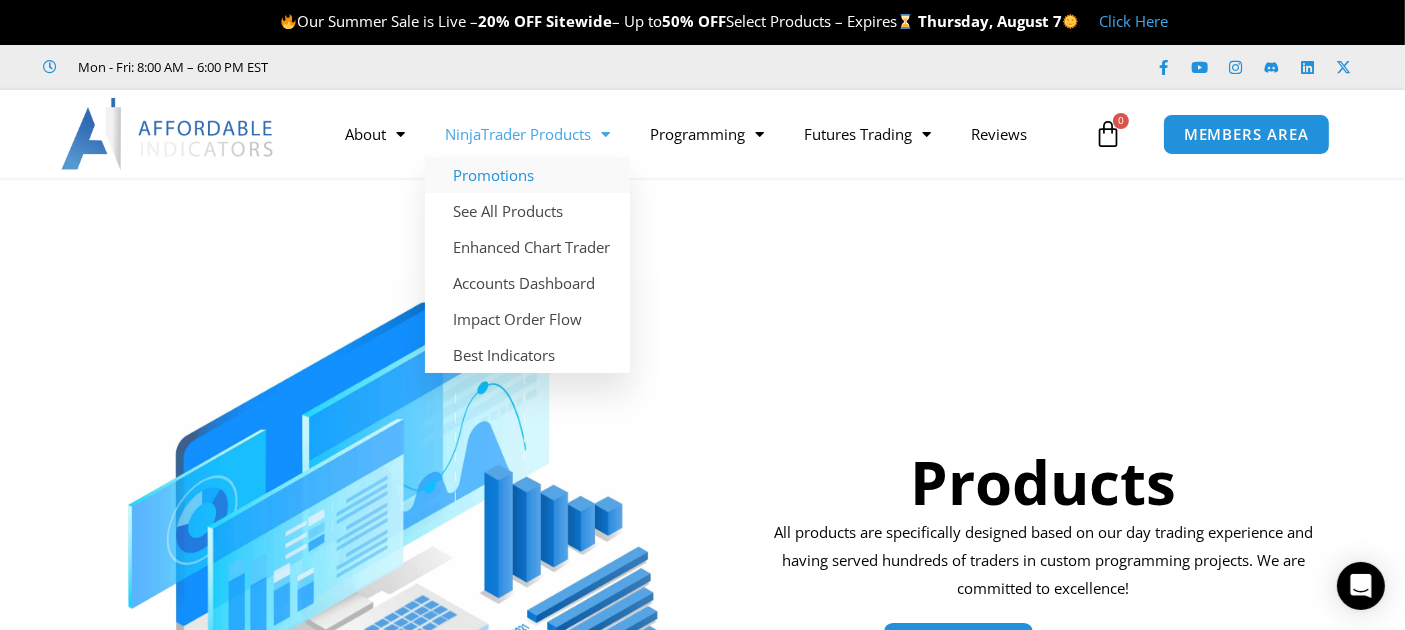 click on "Promotions" 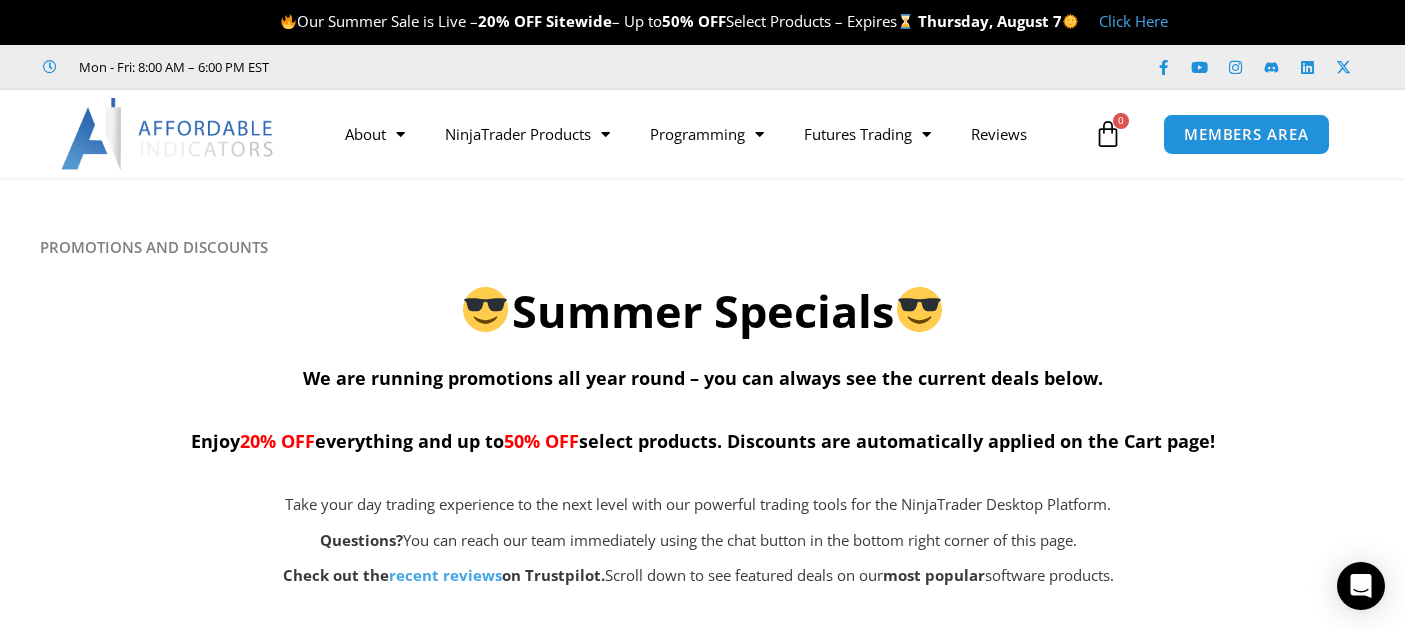 scroll, scrollTop: 0, scrollLeft: 0, axis: both 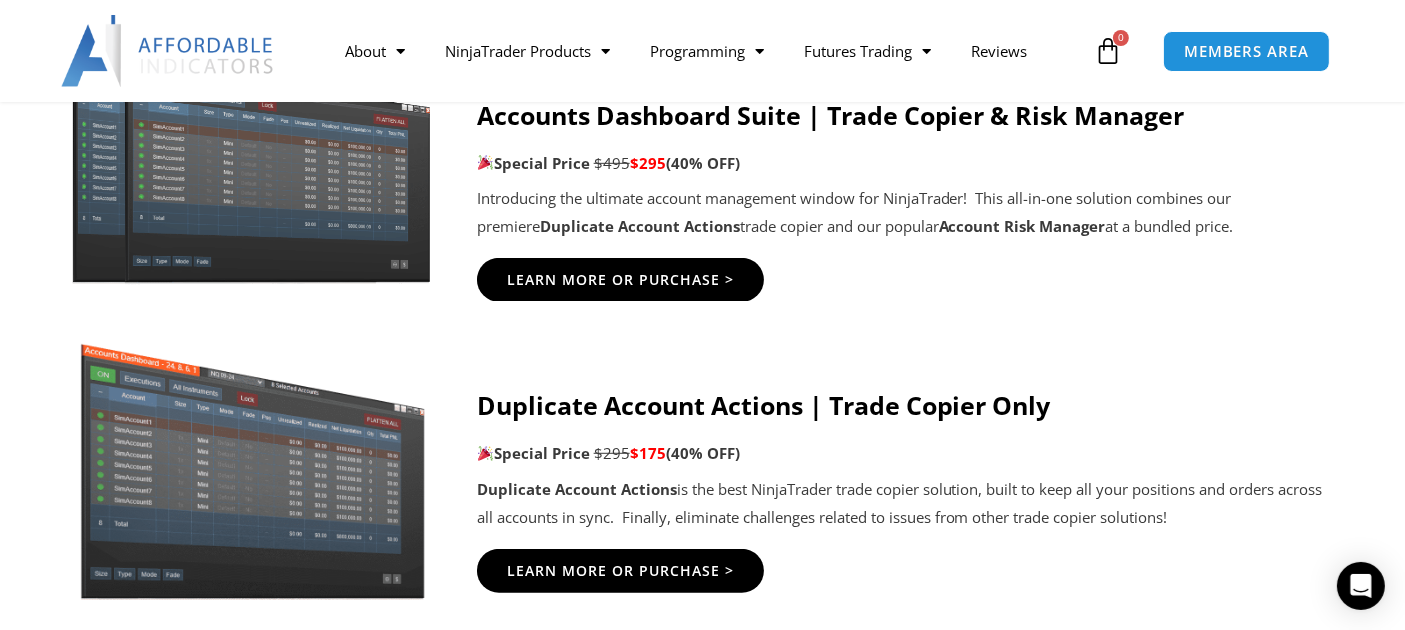 click at bounding box center [252, 170] 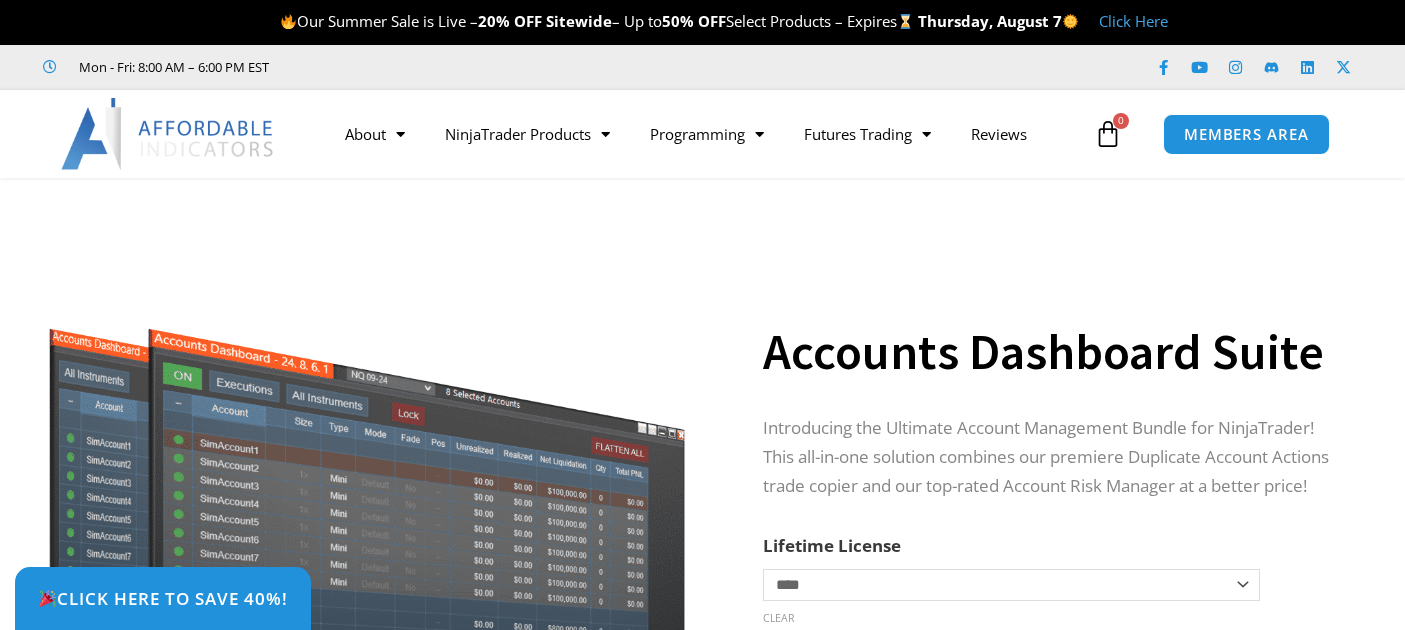 scroll, scrollTop: 0, scrollLeft: 0, axis: both 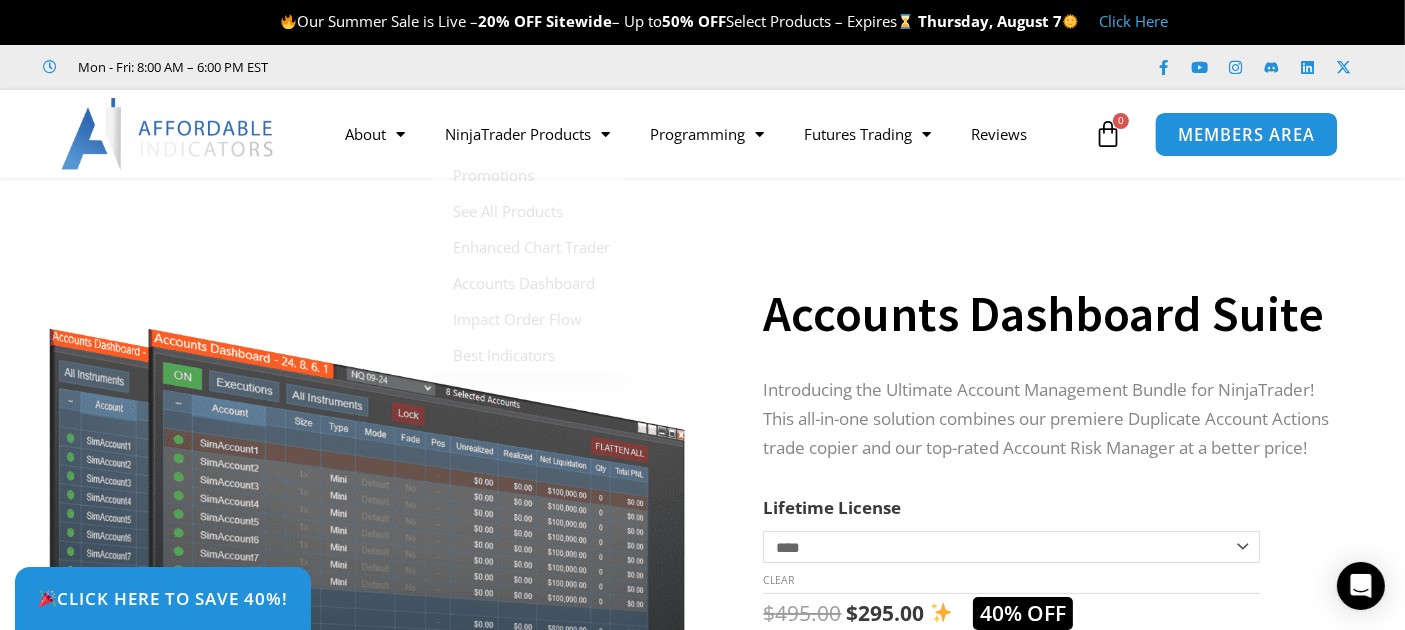 click on "MEMBERS AREA" at bounding box center [1245, 133] 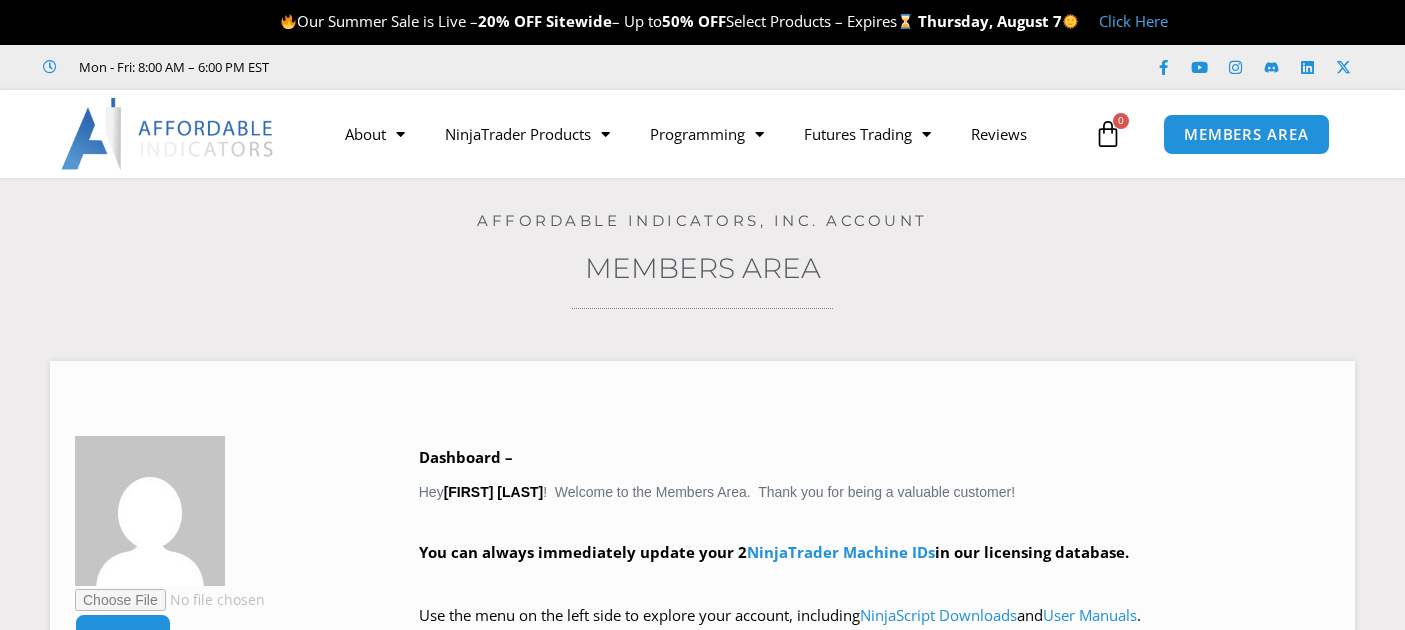 scroll, scrollTop: 0, scrollLeft: 0, axis: both 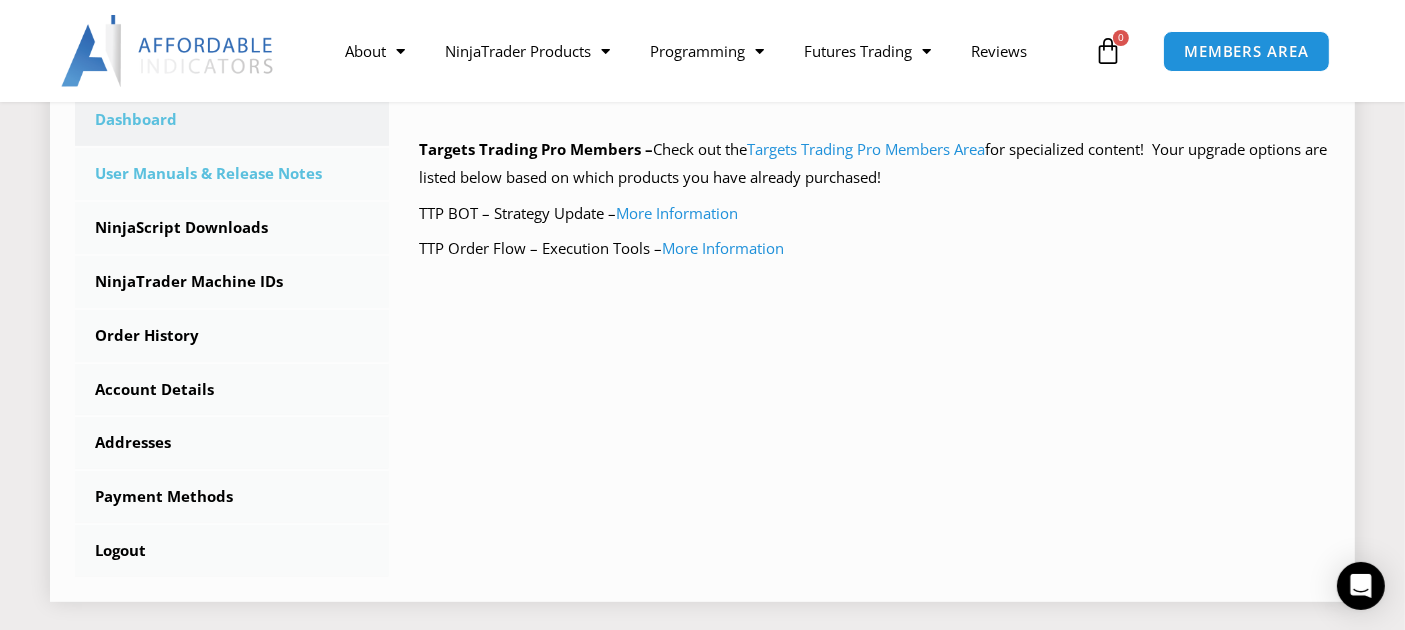 click on "User Manuals & Release Notes" at bounding box center (232, 174) 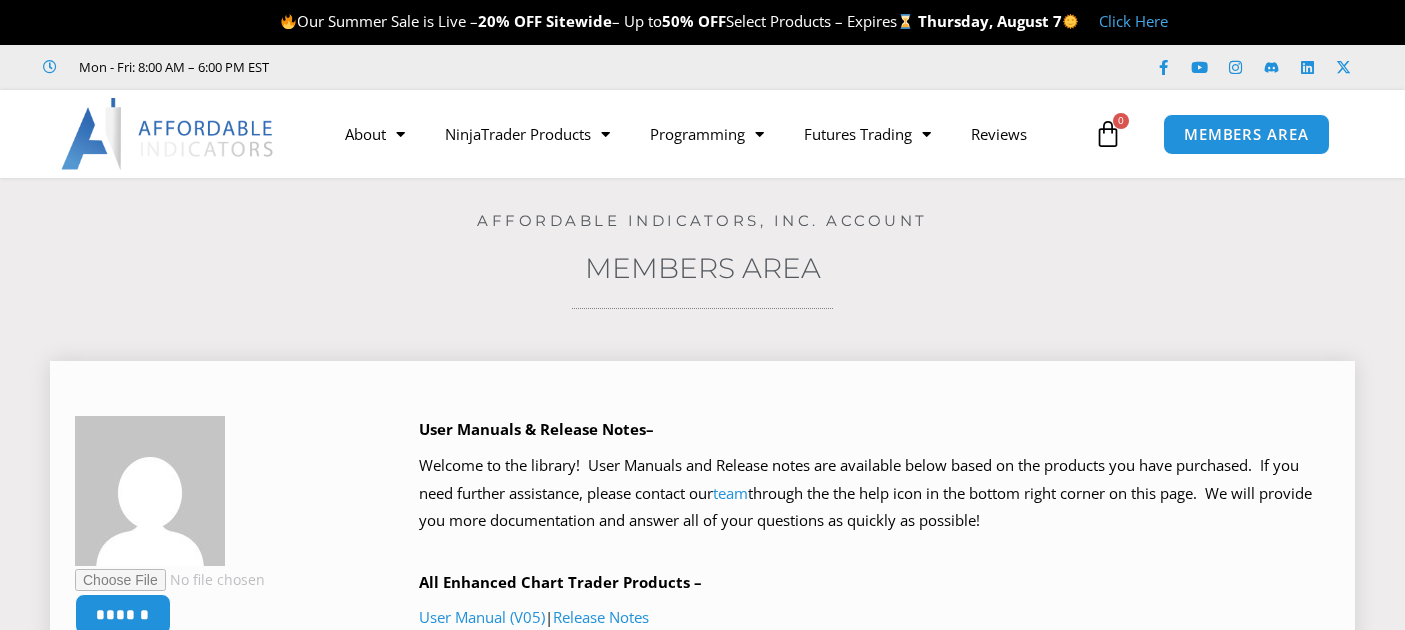 scroll, scrollTop: 0, scrollLeft: 0, axis: both 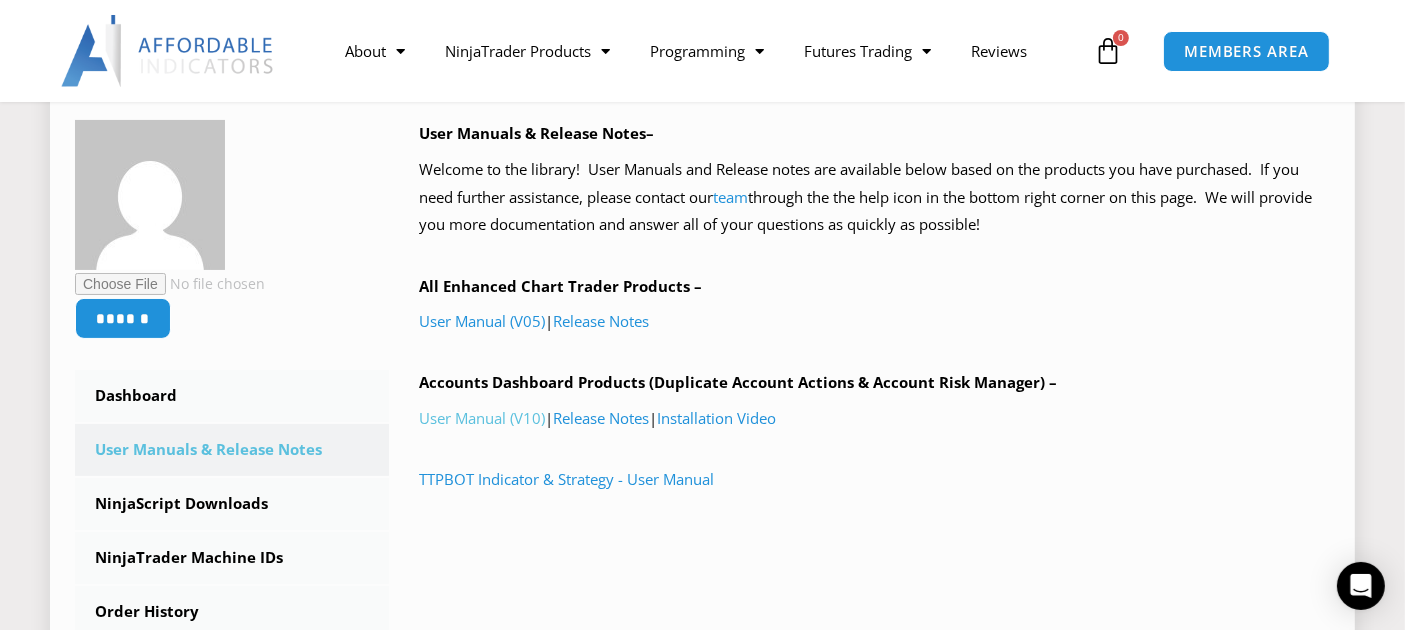 click on "User Manual (V10)" at bounding box center [482, 418] 